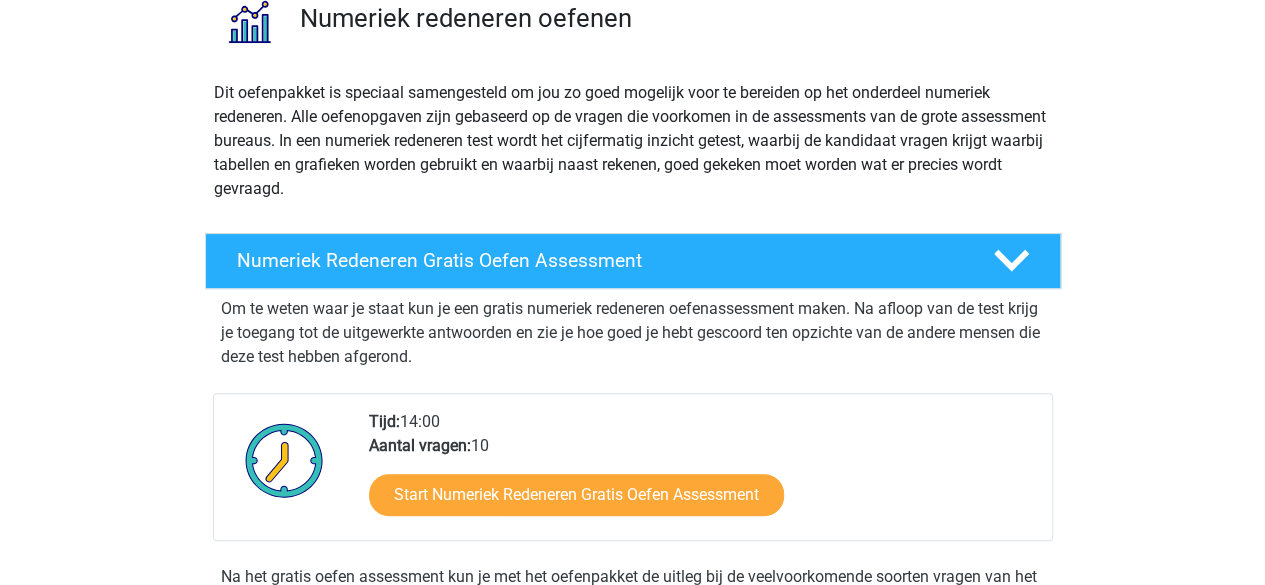 scroll, scrollTop: 200, scrollLeft: 0, axis: vertical 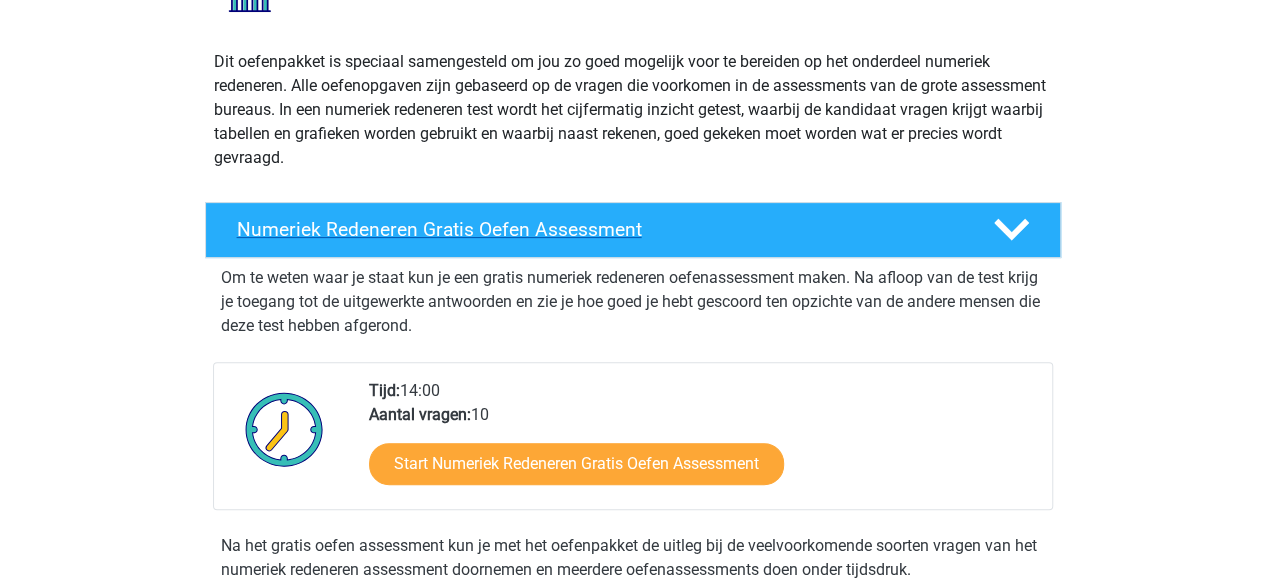 click on "Numeriek Redeneren
Gratis Oefen Assessment" at bounding box center (633, 230) 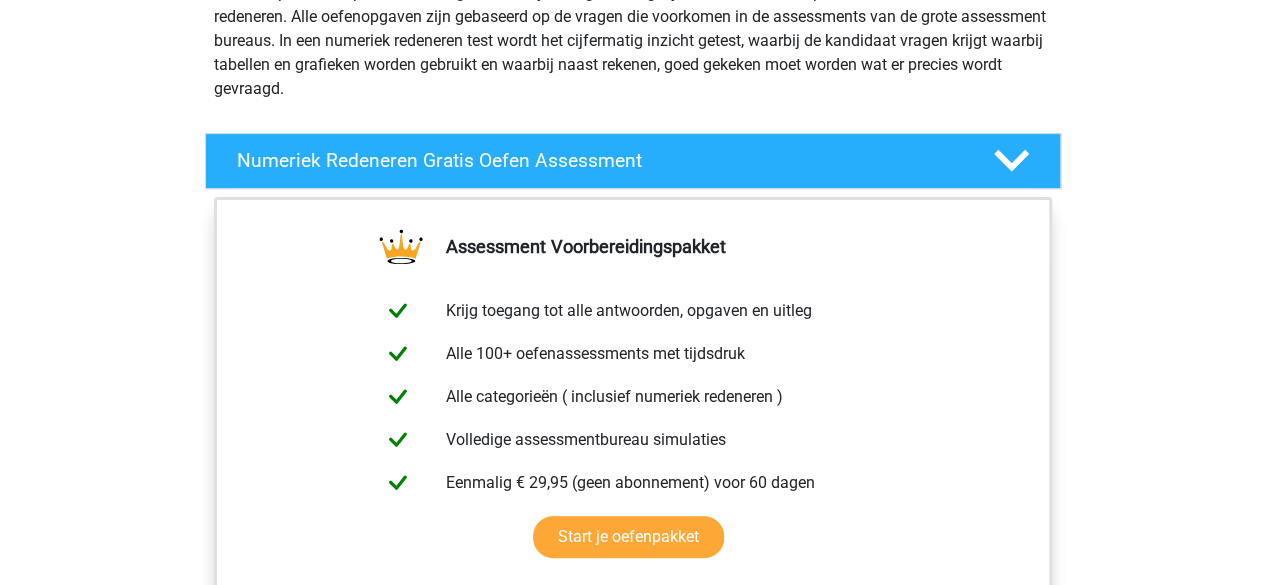 scroll, scrollTop: 300, scrollLeft: 0, axis: vertical 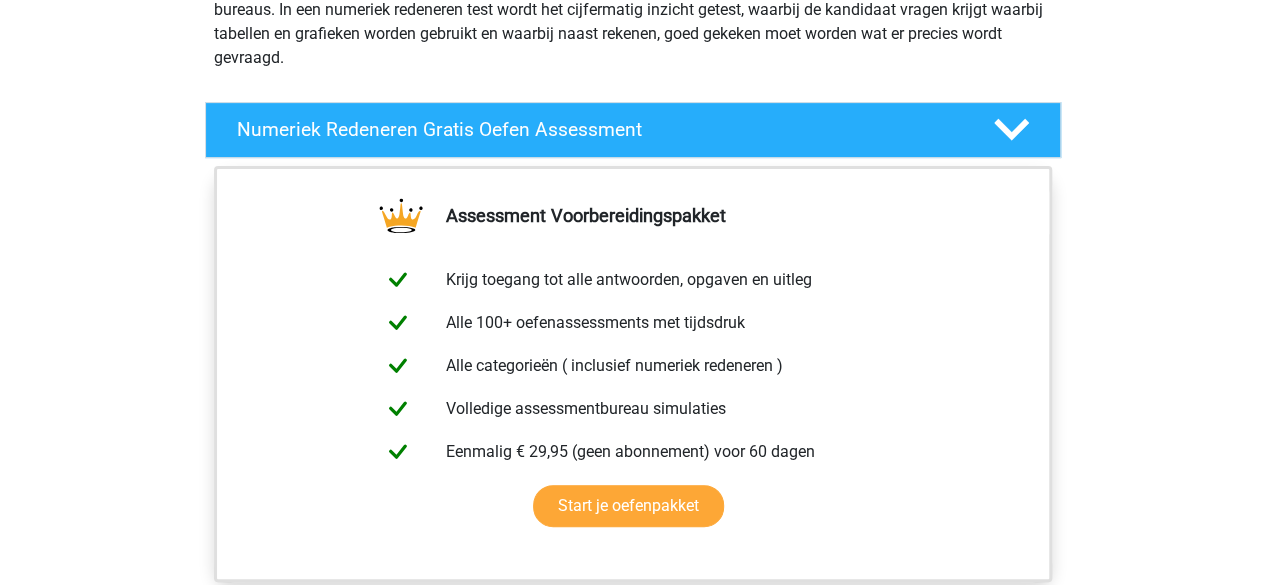 click on "Registreer
Nederlands
English" at bounding box center (632, 849) 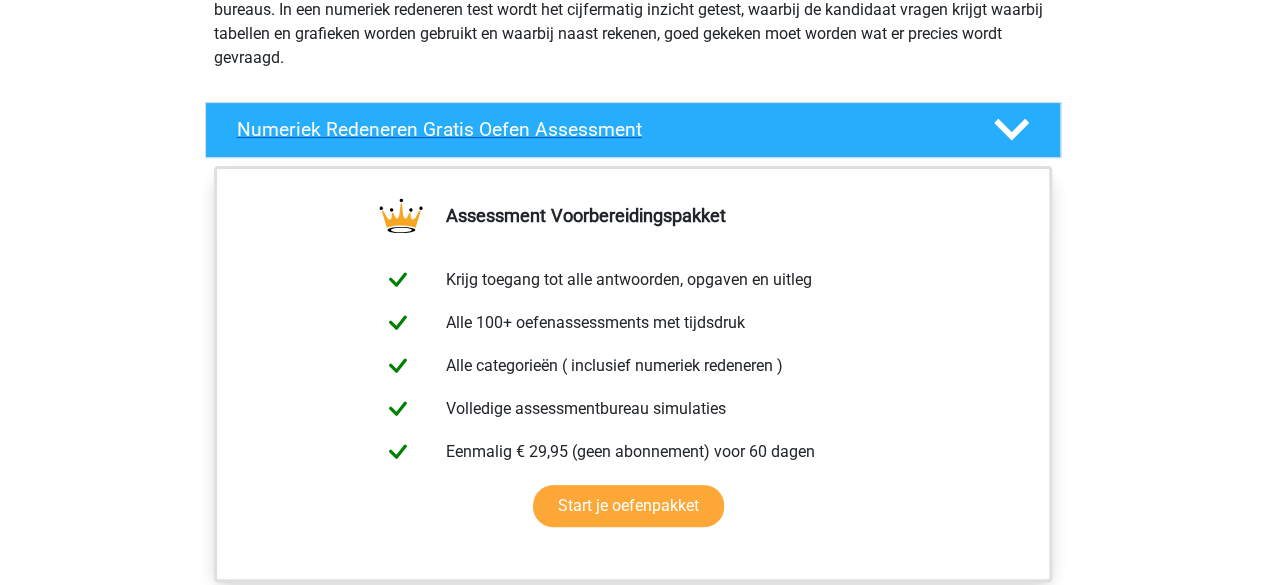 click at bounding box center [1009, 129] 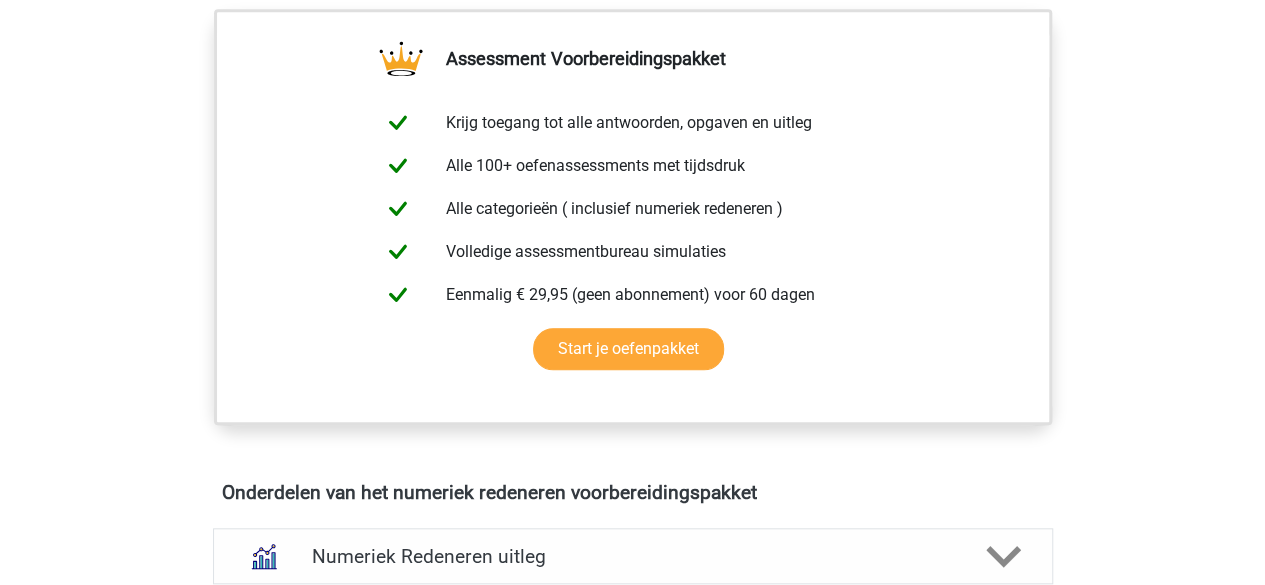 scroll, scrollTop: 500, scrollLeft: 0, axis: vertical 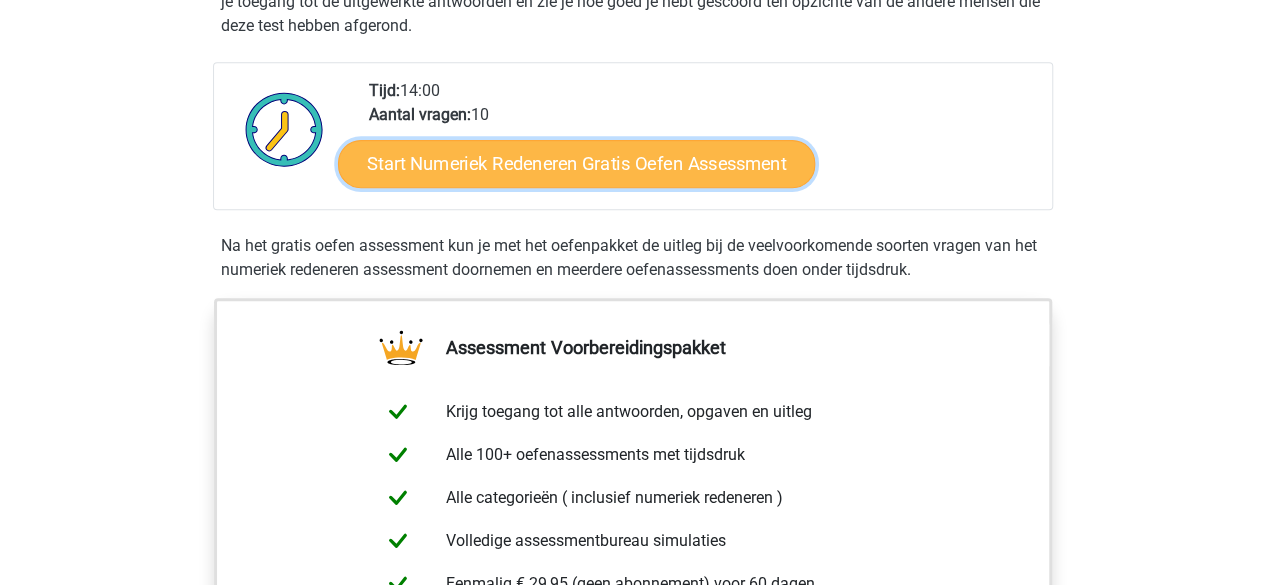 click on "Start Numeriek Redeneren
Gratis Oefen Assessment" at bounding box center (576, 163) 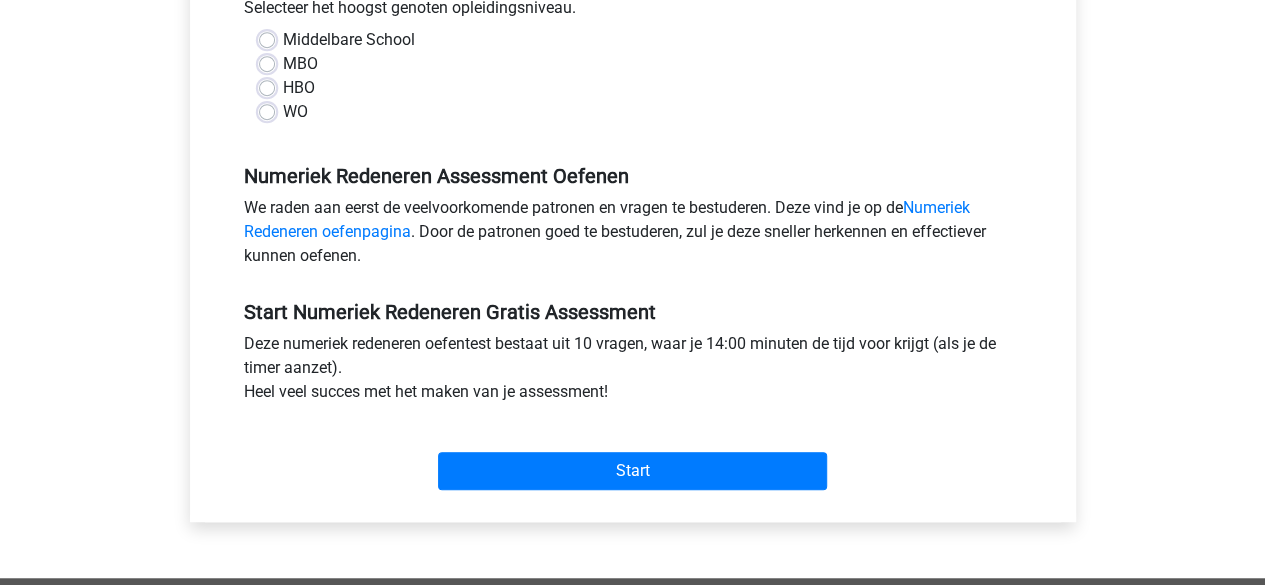 scroll, scrollTop: 500, scrollLeft: 0, axis: vertical 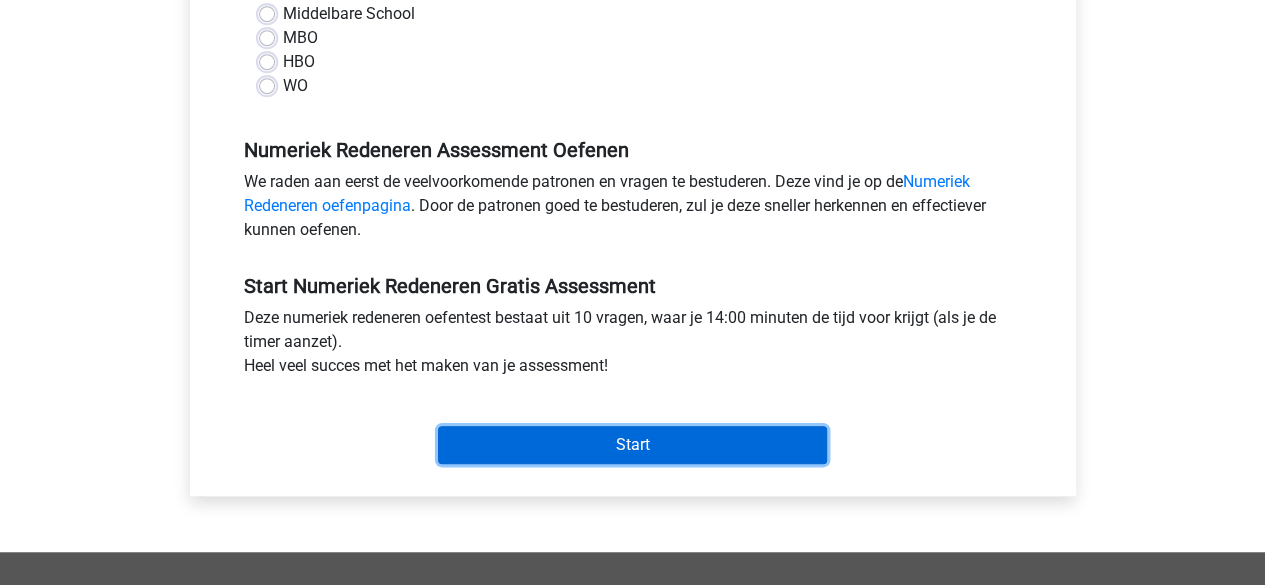 click on "Start" at bounding box center [632, 445] 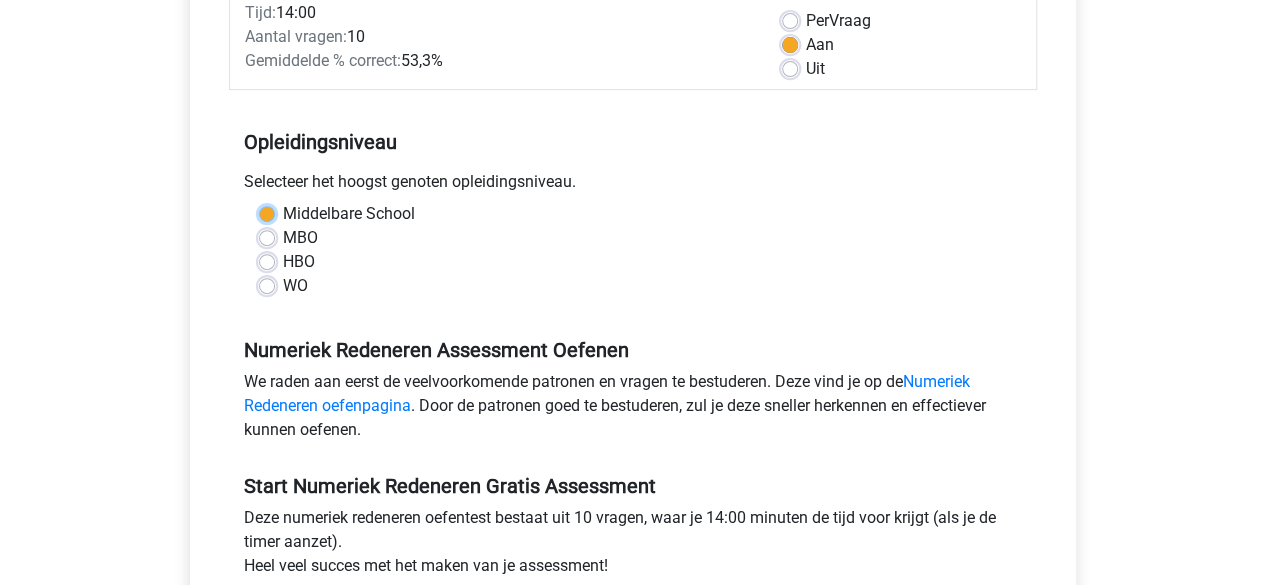 scroll, scrollTop: 200, scrollLeft: 0, axis: vertical 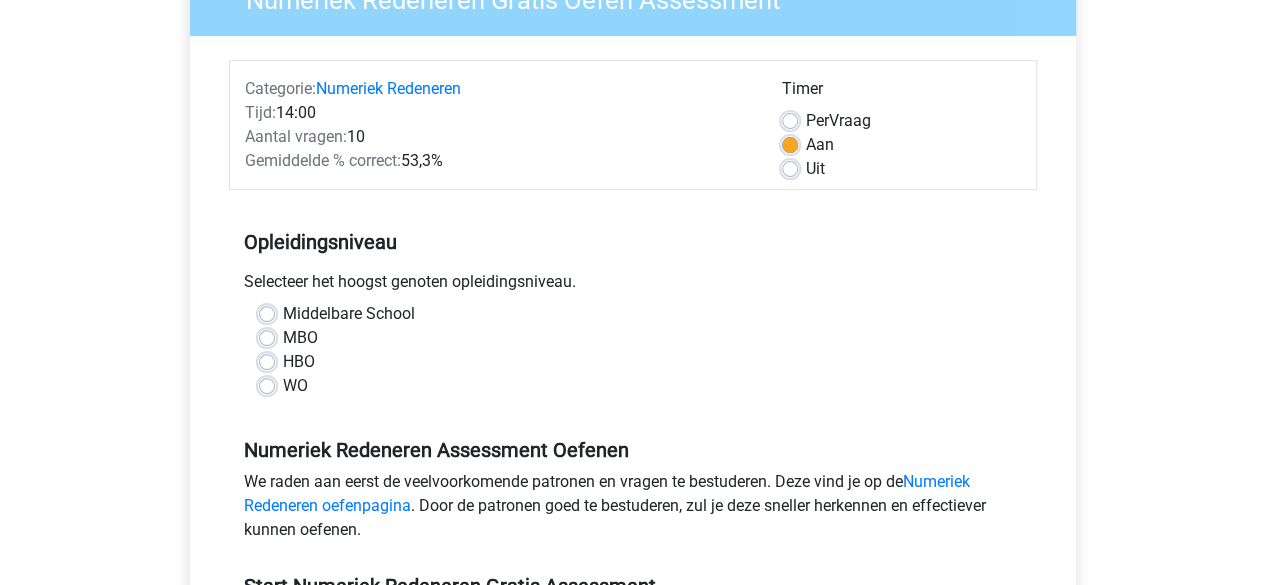 click on "WO" at bounding box center (295, 386) 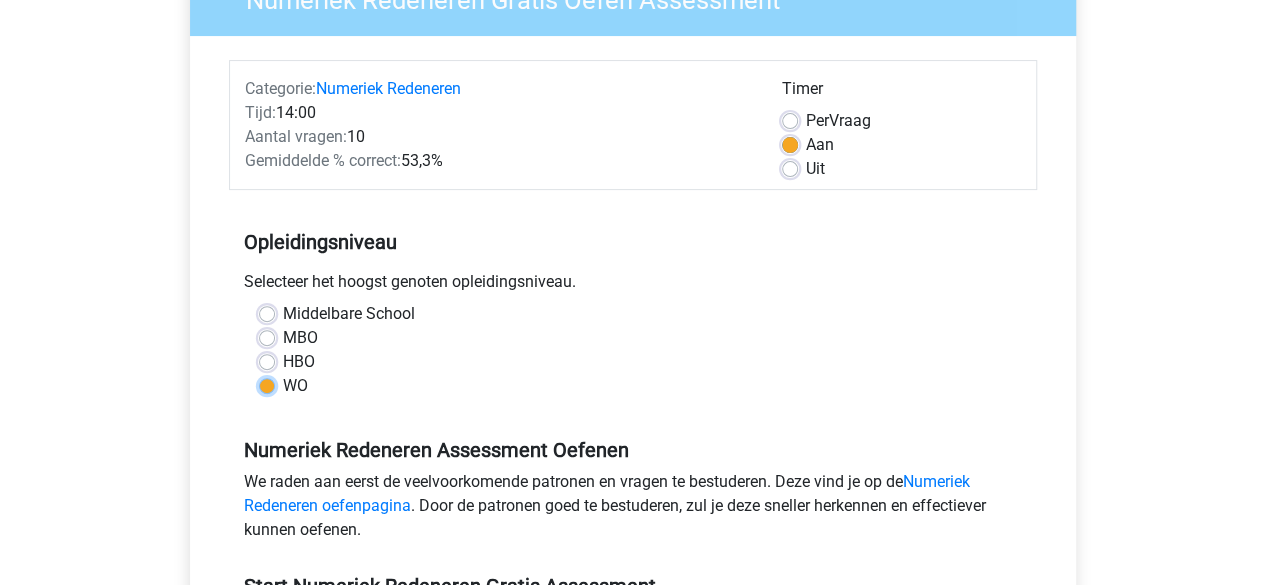 click on "WO" at bounding box center [267, 384] 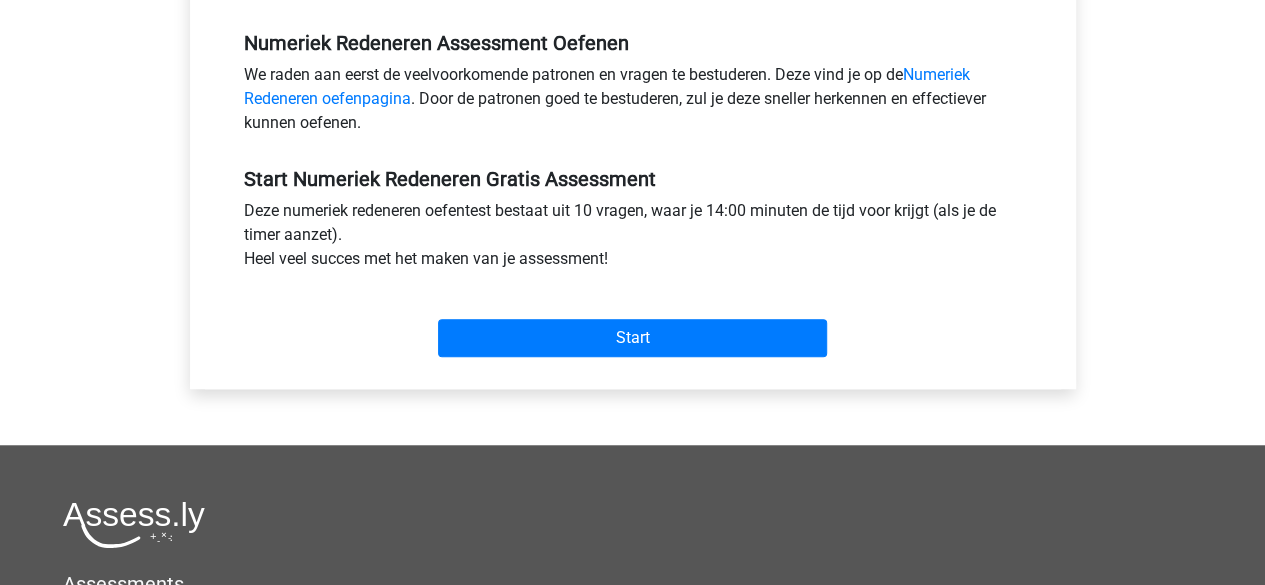 scroll, scrollTop: 700, scrollLeft: 0, axis: vertical 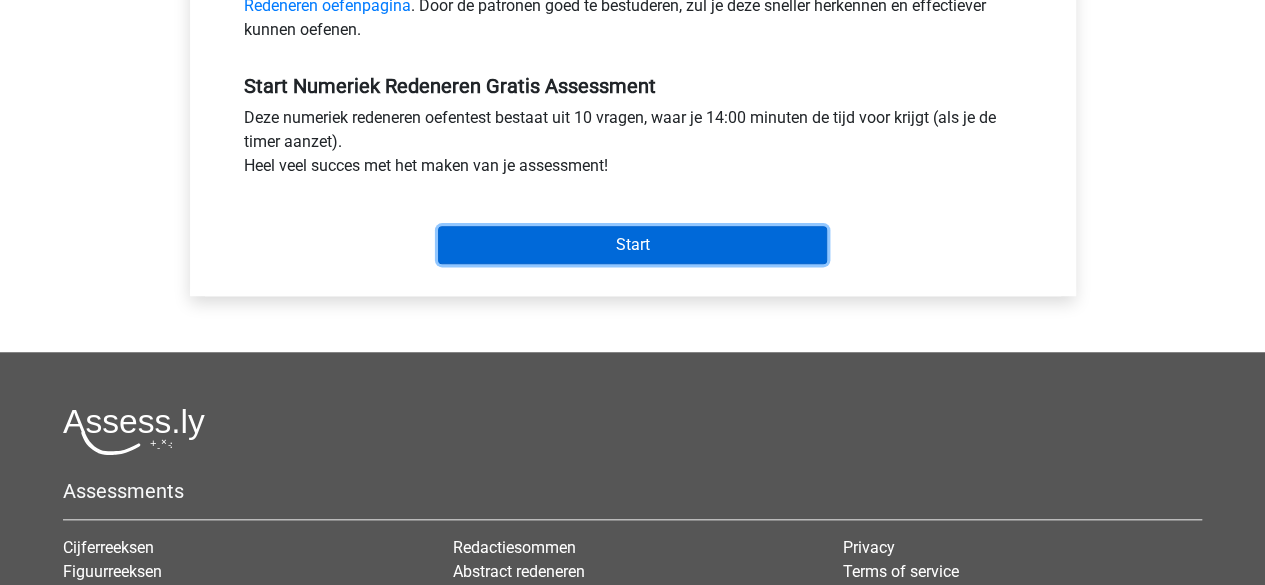 click on "Start" at bounding box center [632, 245] 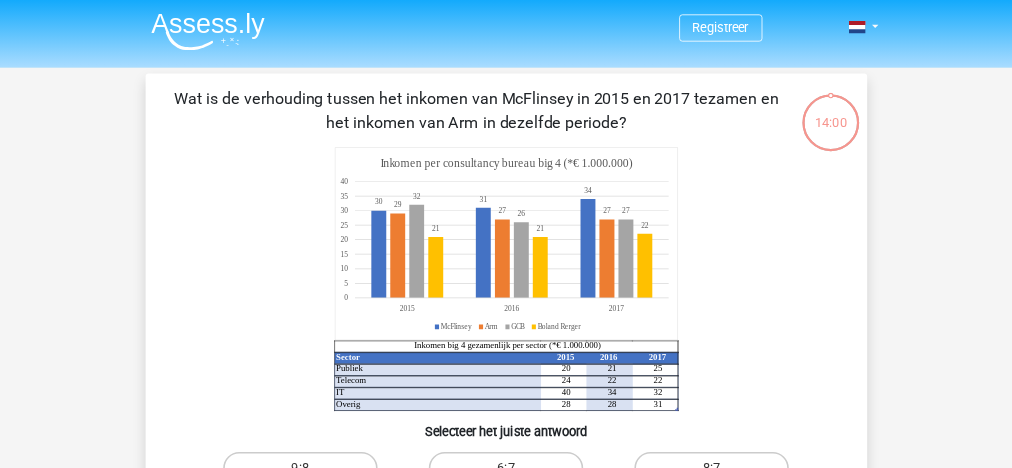 scroll, scrollTop: 0, scrollLeft: 0, axis: both 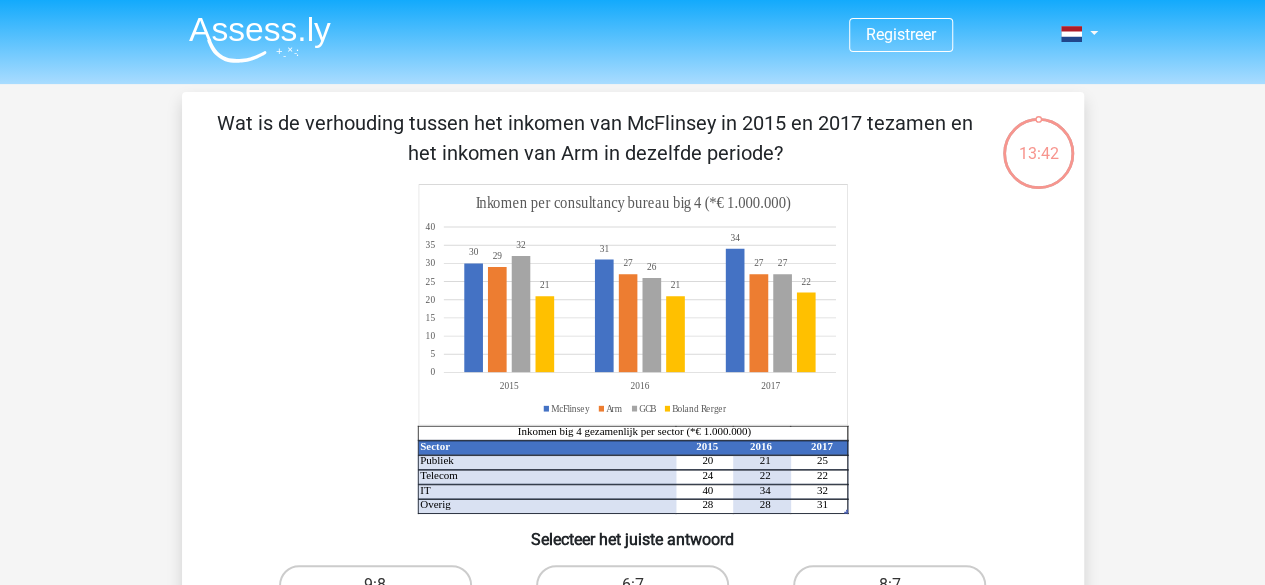 drag, startPoint x: 221, startPoint y: 119, endPoint x: 784, endPoint y: 154, distance: 564.08685 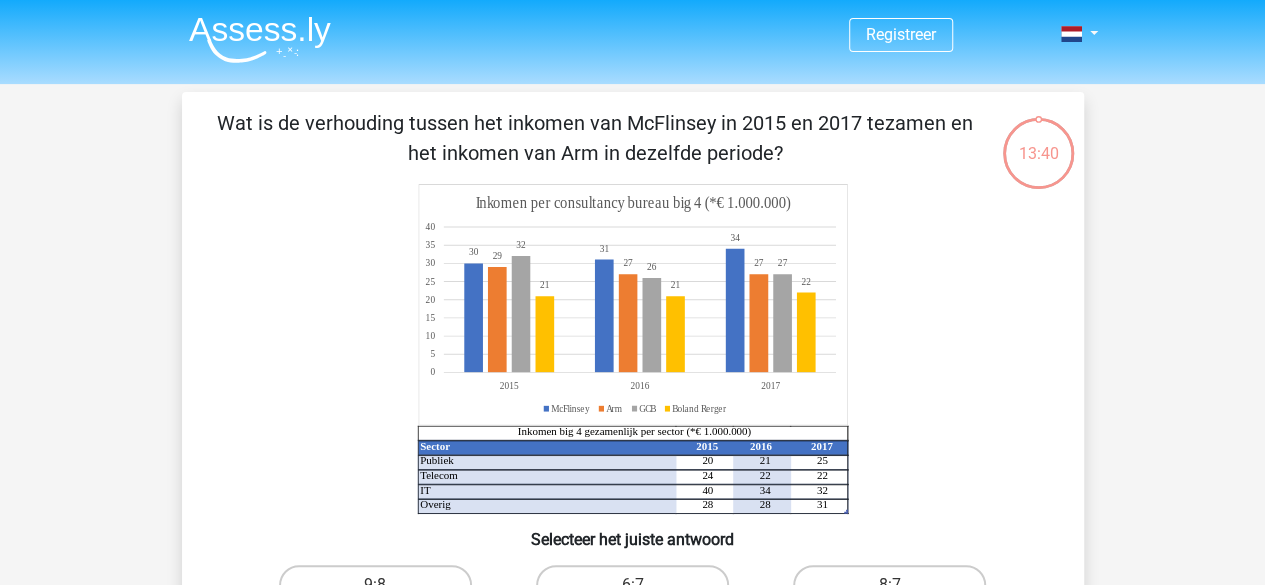copy on "Wat is de verhouding tussen het inkomen van McFlinsey in 2015 en 2017 tezamen en het inkomen van Arm in dezelfde periode?" 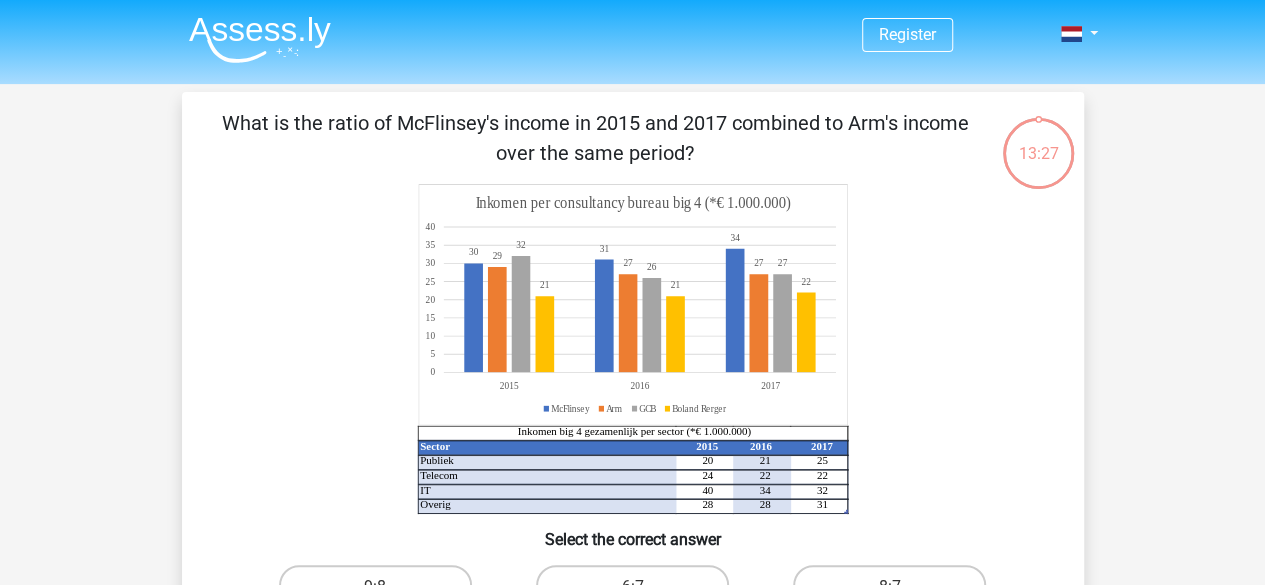 click on "Sector 2015 2016 2017 Publiek 20 21 25 Telecom 24 22 22 IT 40 34 32 Overig 28 28 31 Inkomen big 4 gezamenlijk per sector (*€ 1.000.000) 30   31   34   29   2727   32   26   27   2121   22   0   5   10   15   20   25   30   35   40   201520162017 Inkomen per consultancy bureau big 4 (*€ 1.000.000) McFlinsey Arm GCB Boland Rerger" 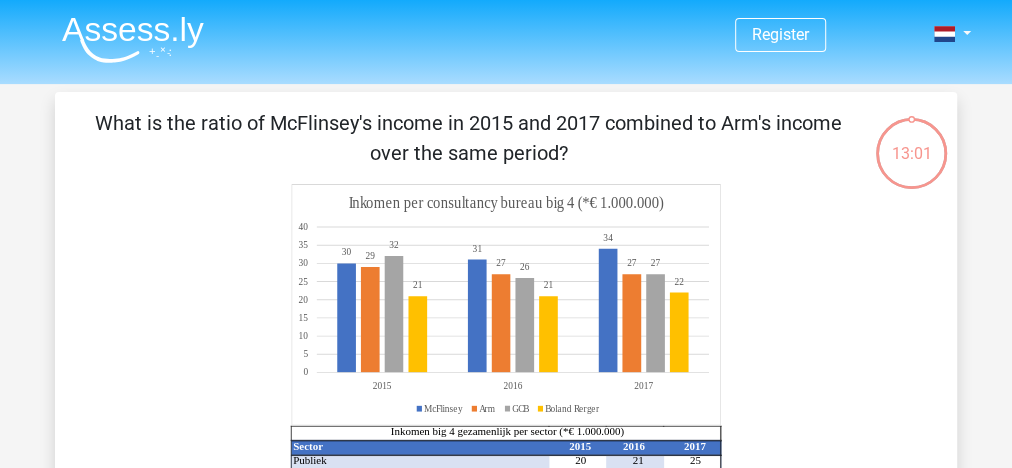 drag, startPoint x: 1279, startPoint y: 7, endPoint x: 195, endPoint y: 215, distance: 1103.7754 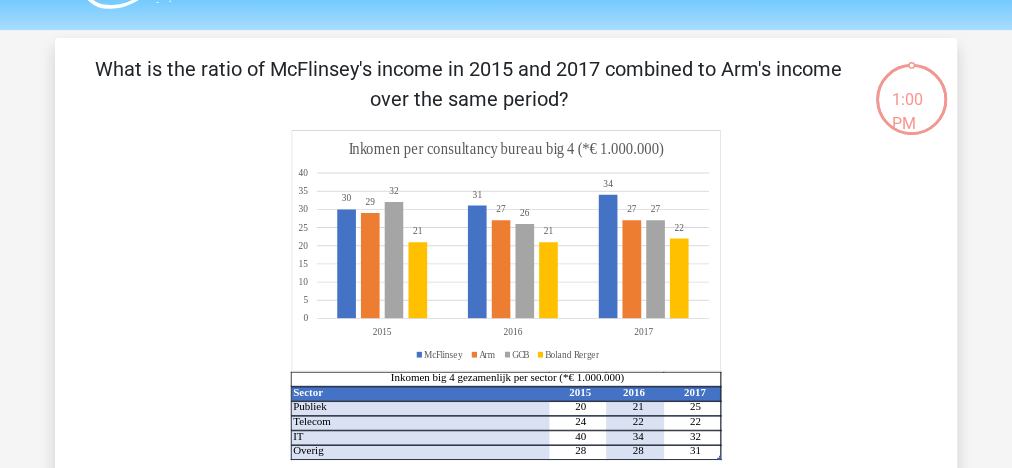 scroll, scrollTop: 80, scrollLeft: 0, axis: vertical 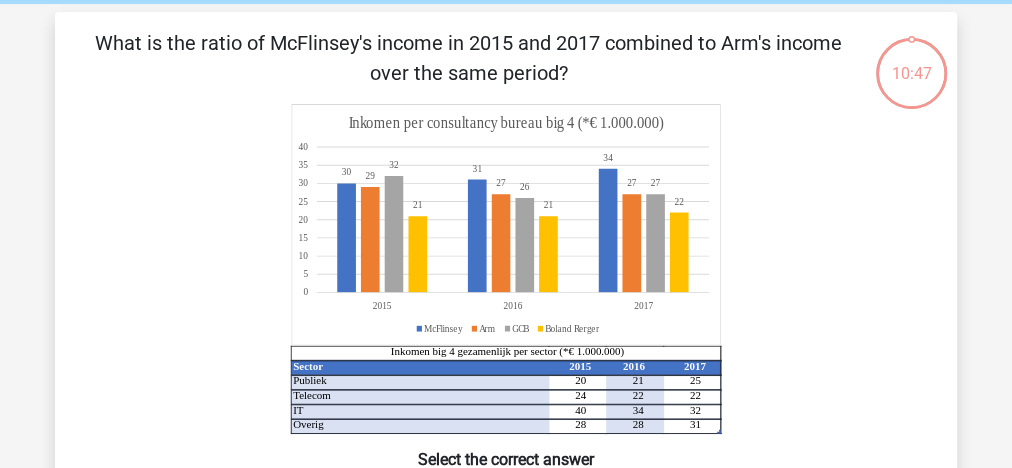 click on "Sector 2015 2016 2017 Publiek 20 21 25 Telecom 24 22 22 IT 40 34 32 Overig 28 28 31 Inkomen big 4 gezamenlijk per sector (*€ 1.000.000) 30   31   34   29   2727   32   26   27   2121   22   0   5   10   15   20   25   30   35   40   201520162017 Inkomen per consultancy bureau big 4 (*€ 1.000.000) McFlinsey Arm GCB Boland Rerger" 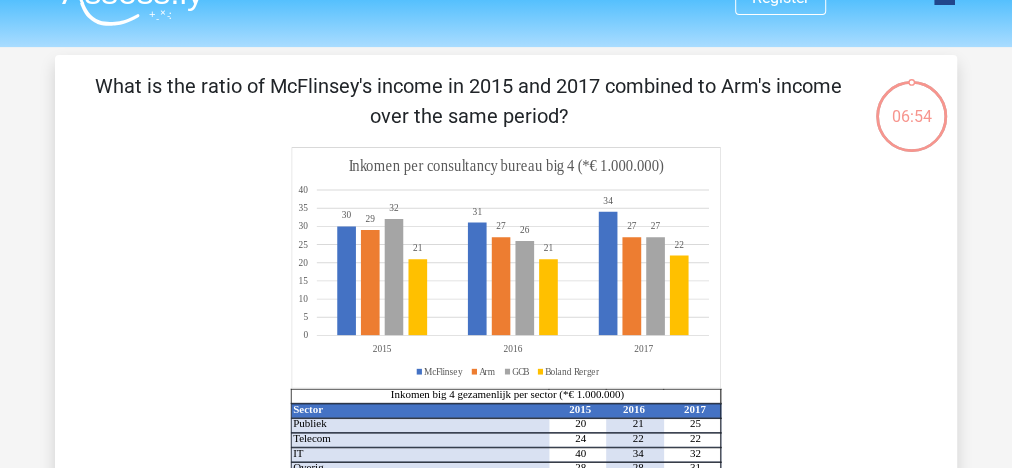 scroll, scrollTop: 0, scrollLeft: 0, axis: both 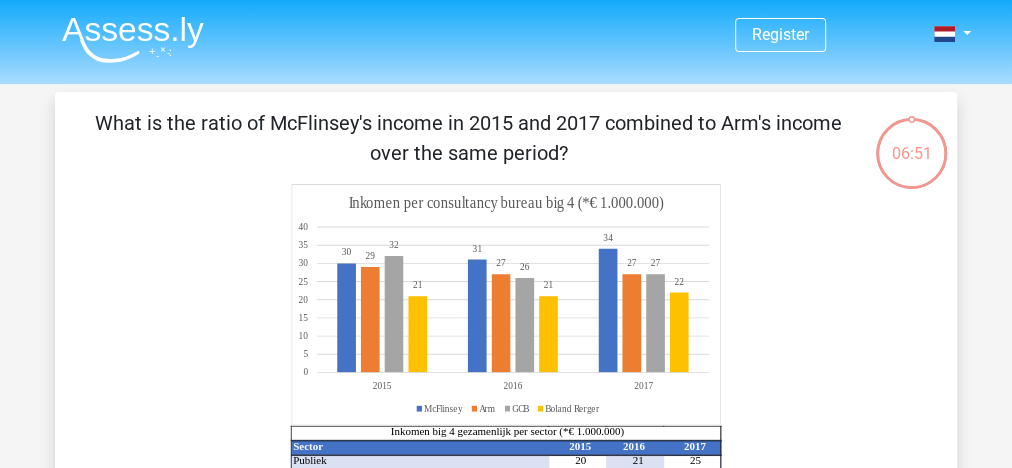 drag, startPoint x: 97, startPoint y: 113, endPoint x: 677, endPoint y: 154, distance: 581.4473 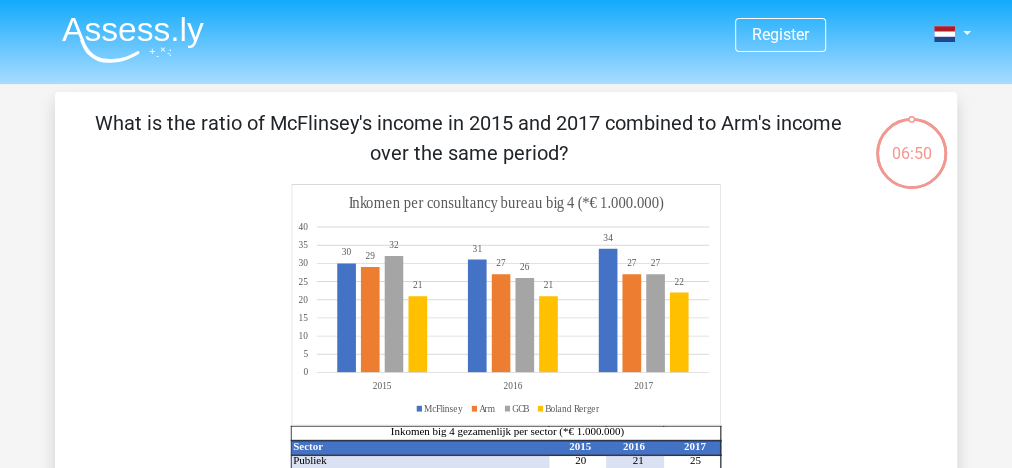 copy on "What is the ratio of McFlinsey's income in 2015 and 2017 combined to Arm's income over the same period?" 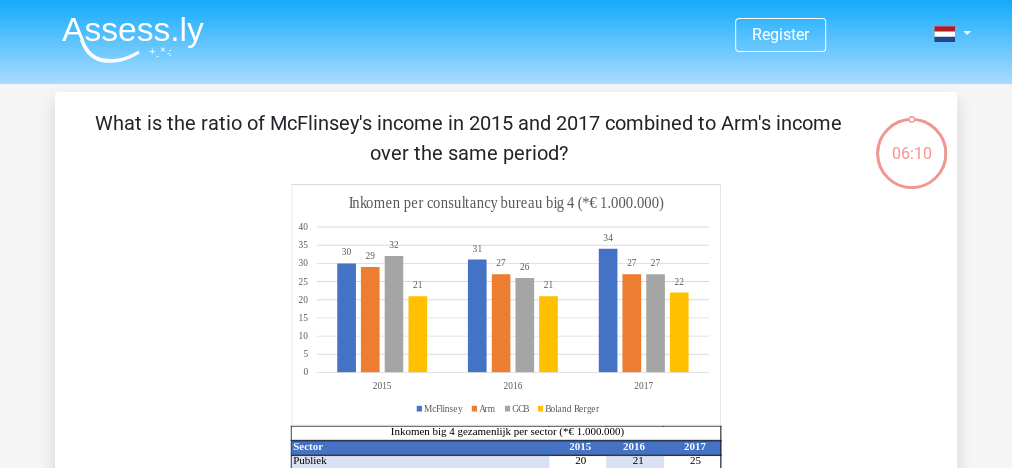scroll, scrollTop: 400, scrollLeft: 0, axis: vertical 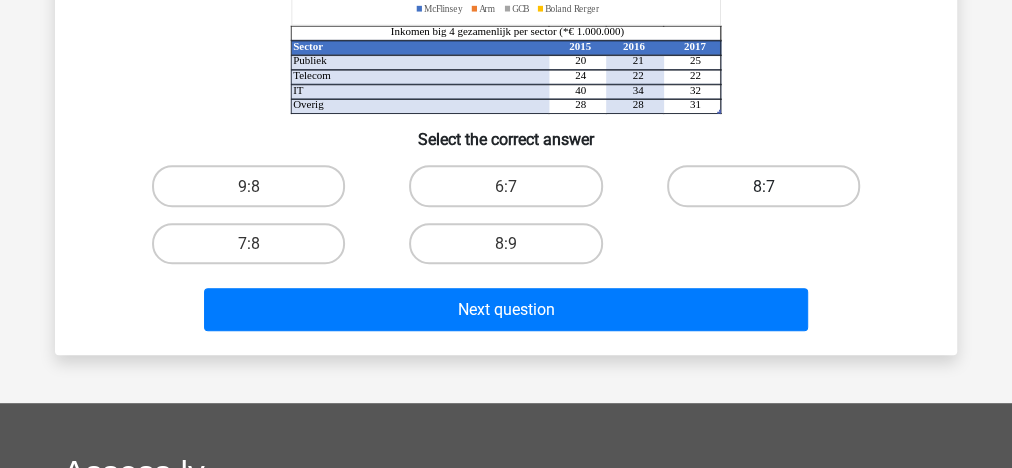 click on "8:7" at bounding box center (763, 186) 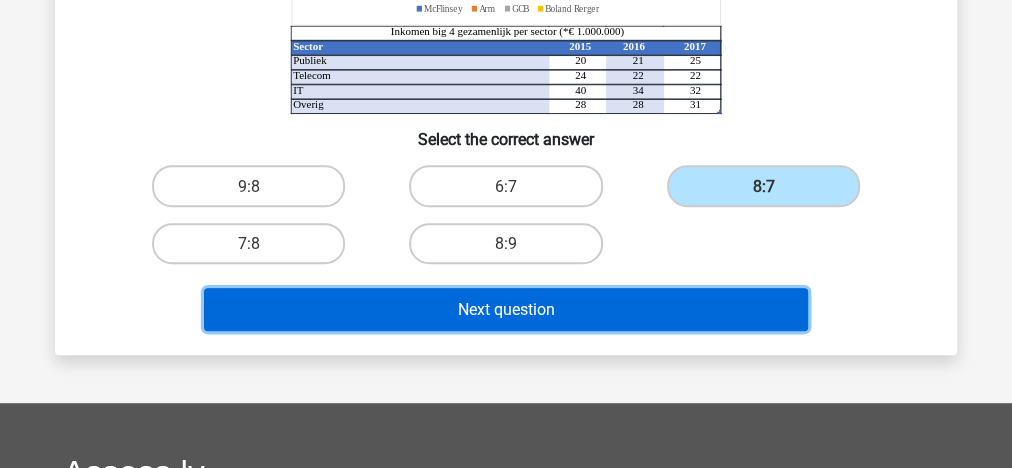 click on "Next question" at bounding box center [506, 309] 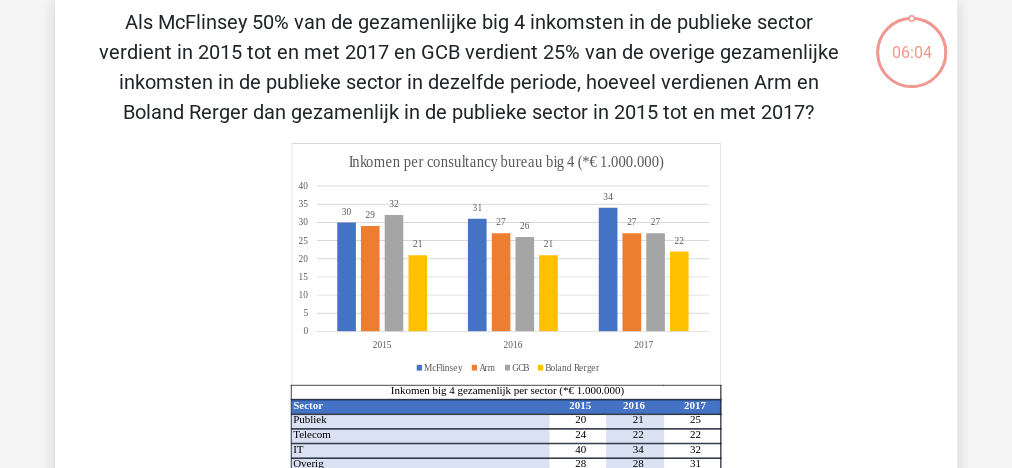 scroll, scrollTop: 92, scrollLeft: 0, axis: vertical 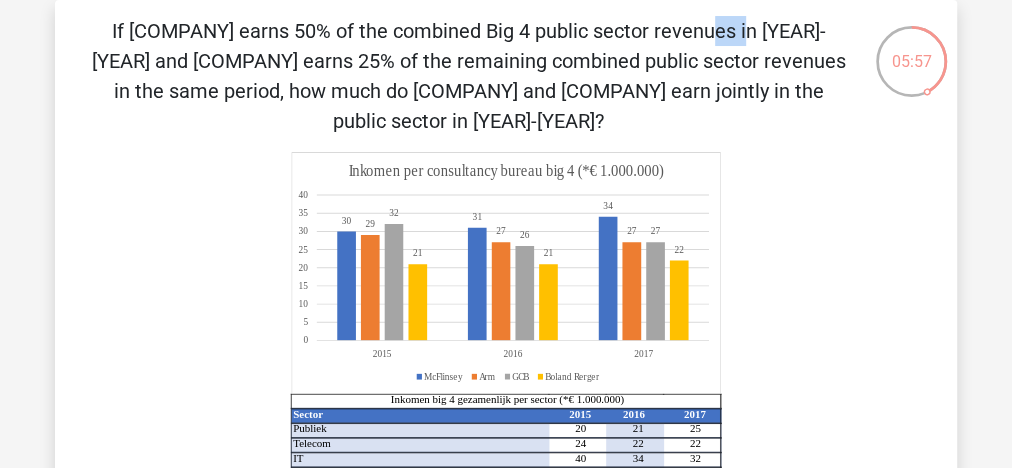 drag, startPoint x: 314, startPoint y: 29, endPoint x: 273, endPoint y: 29, distance: 41 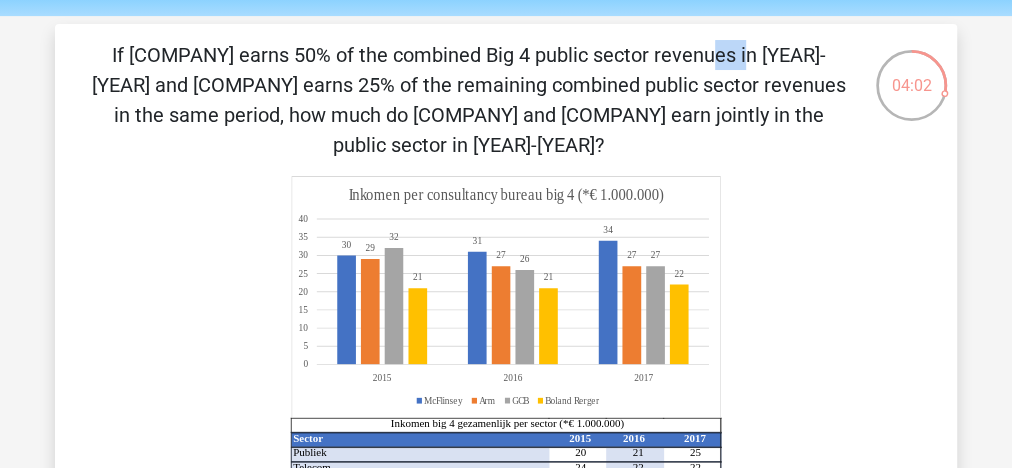 scroll, scrollTop: 92, scrollLeft: 0, axis: vertical 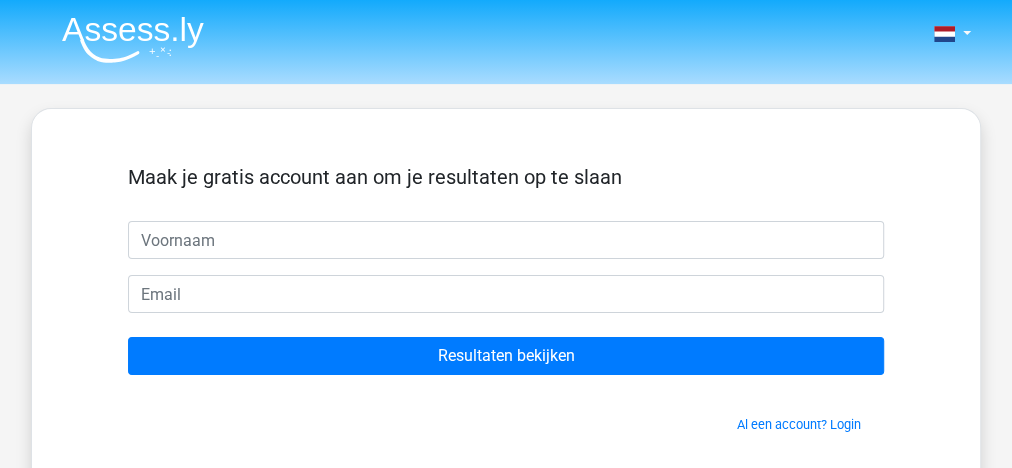 click on "Resultaten bekijken" at bounding box center [506, 356] 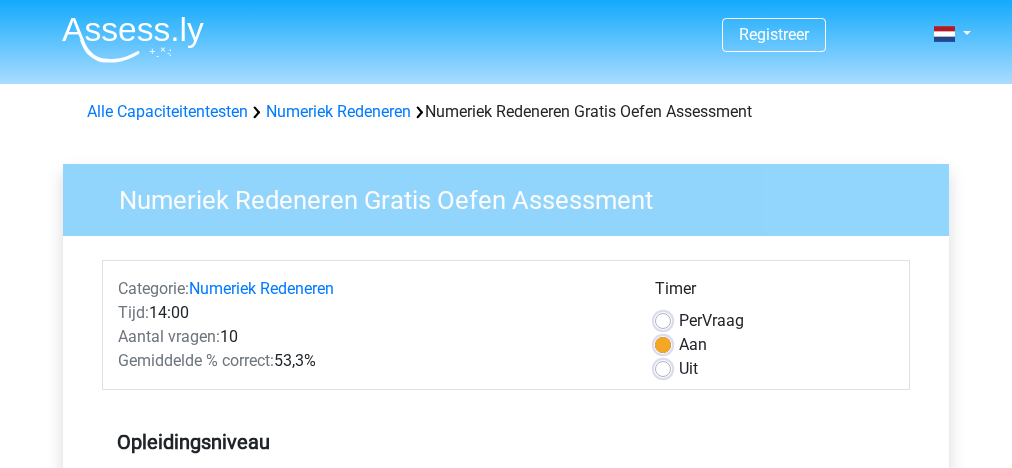 scroll, scrollTop: 560, scrollLeft: 0, axis: vertical 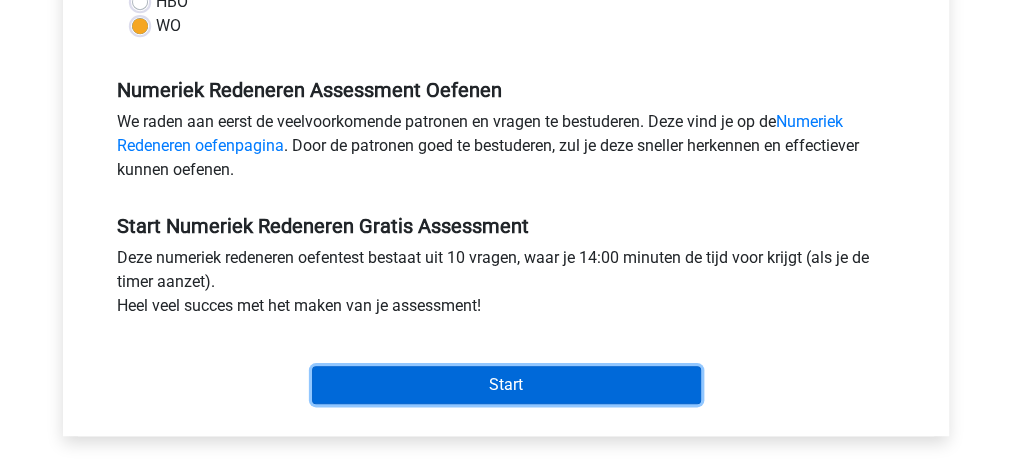 click on "Start" at bounding box center [506, 385] 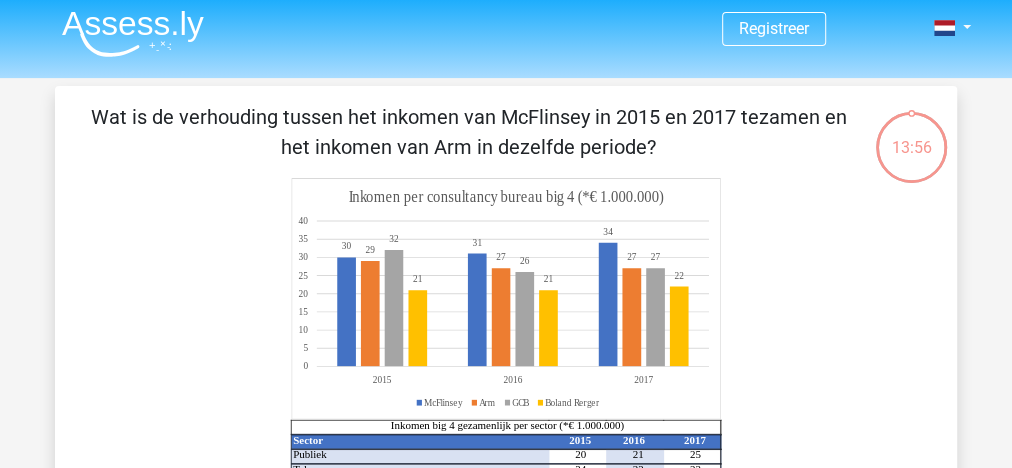 scroll, scrollTop: 0, scrollLeft: 0, axis: both 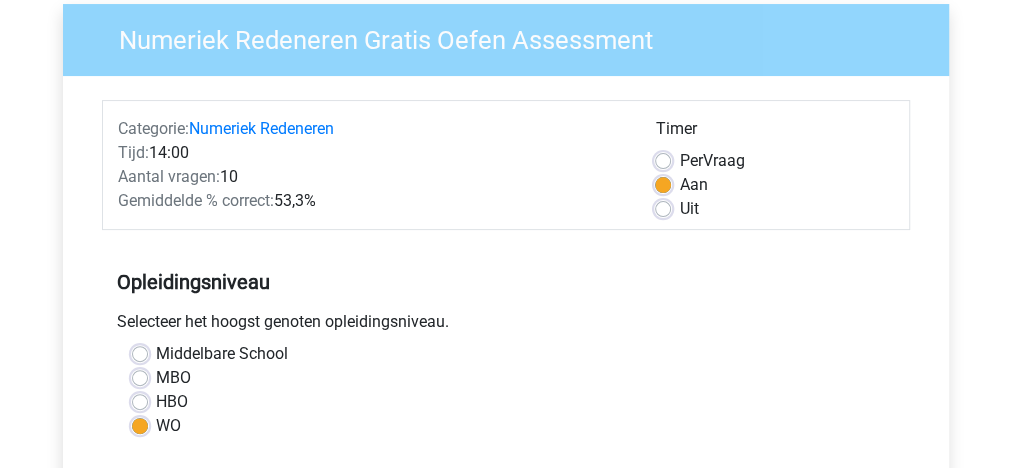 click on "Uit" at bounding box center [688, 209] 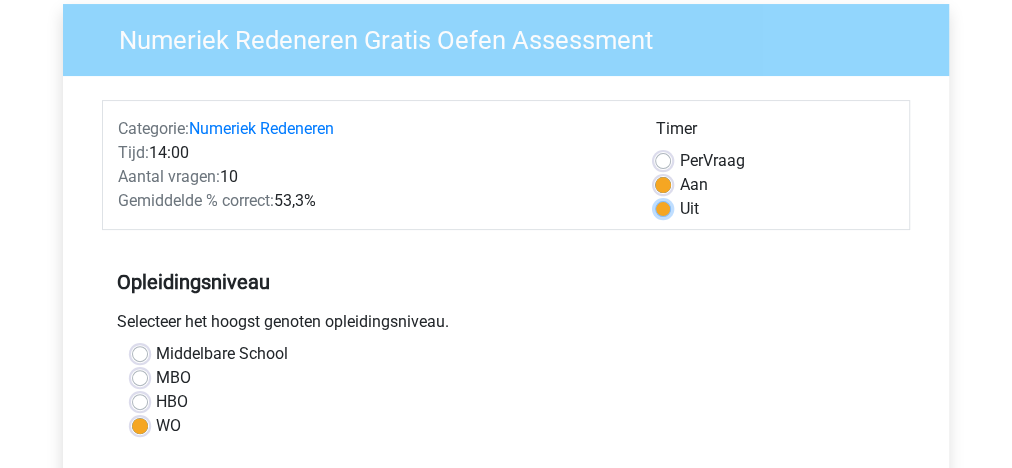 click on "Uit" at bounding box center (663, 207) 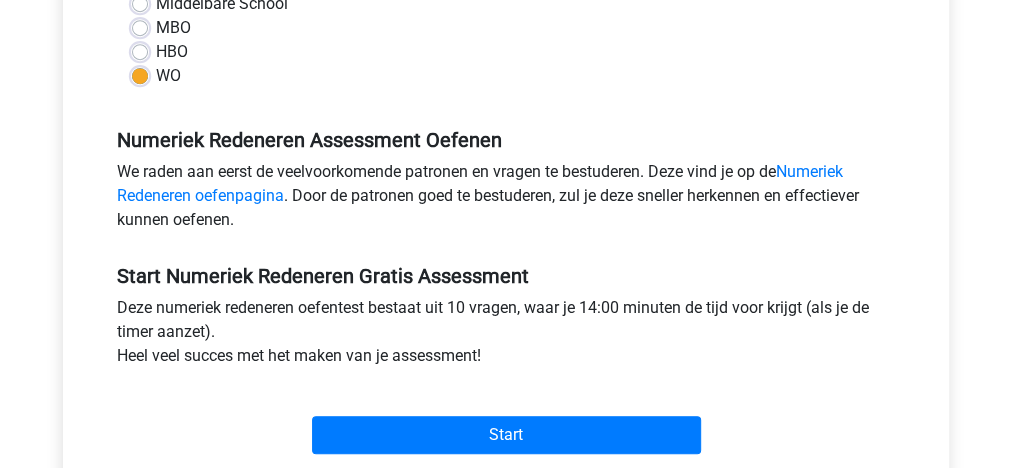 scroll, scrollTop: 560, scrollLeft: 0, axis: vertical 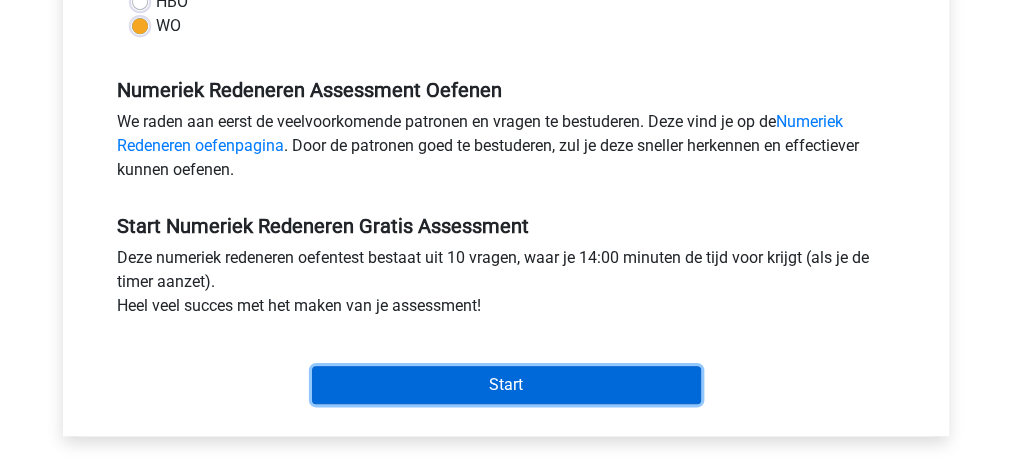 click on "Start" at bounding box center (506, 385) 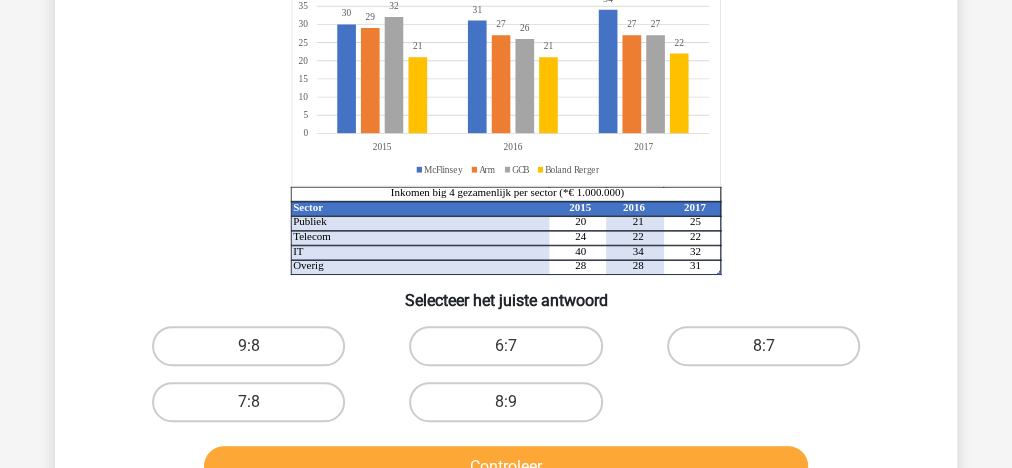 scroll, scrollTop: 240, scrollLeft: 0, axis: vertical 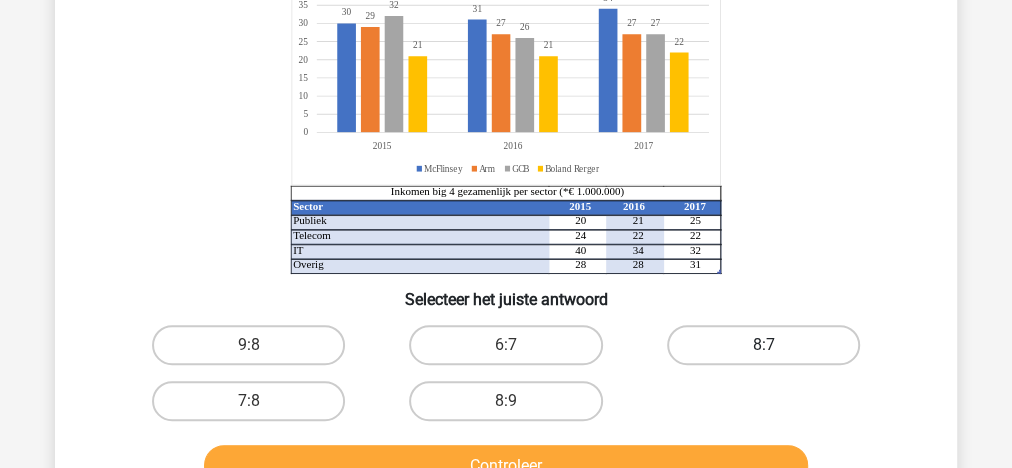 click on "8:7" at bounding box center [763, 345] 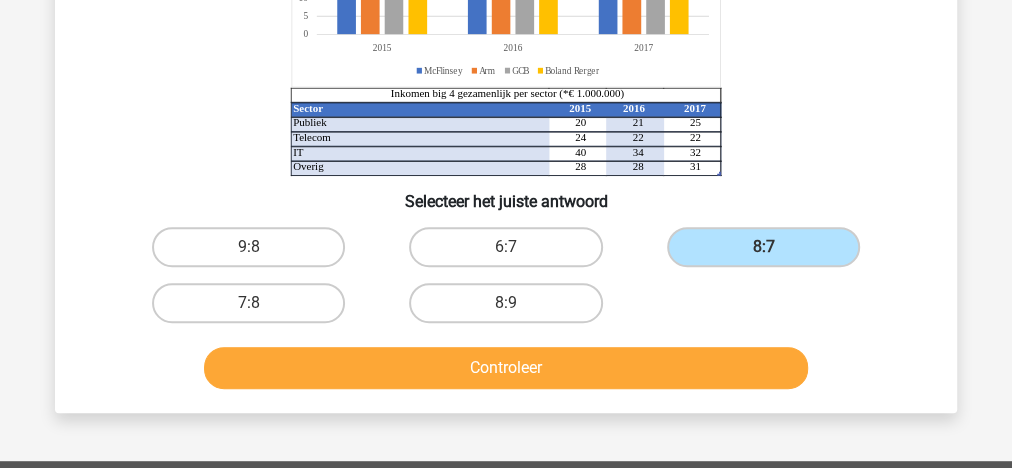 scroll, scrollTop: 400, scrollLeft: 0, axis: vertical 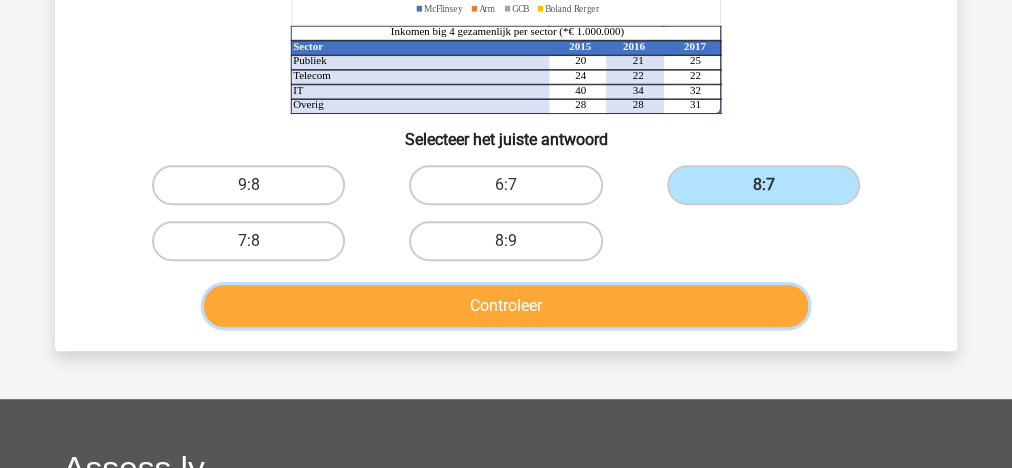 click on "Controleer" at bounding box center [506, 306] 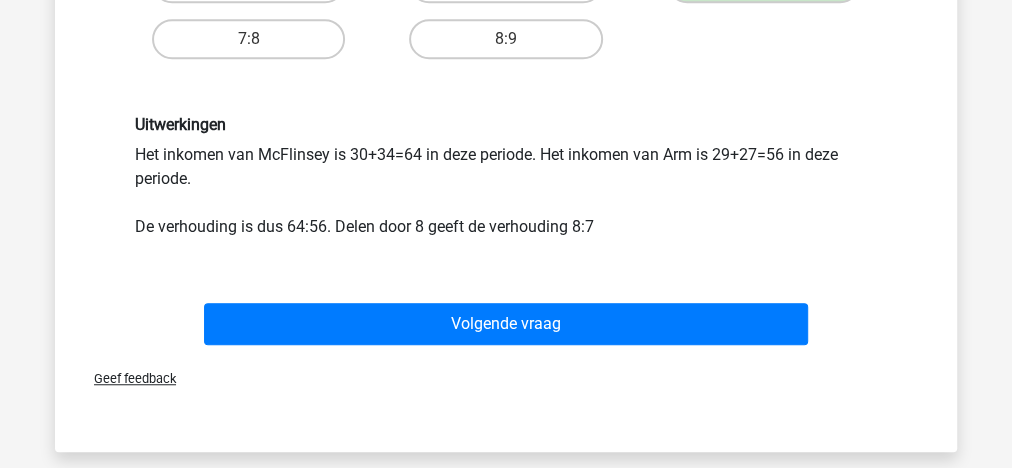 scroll, scrollTop: 640, scrollLeft: 0, axis: vertical 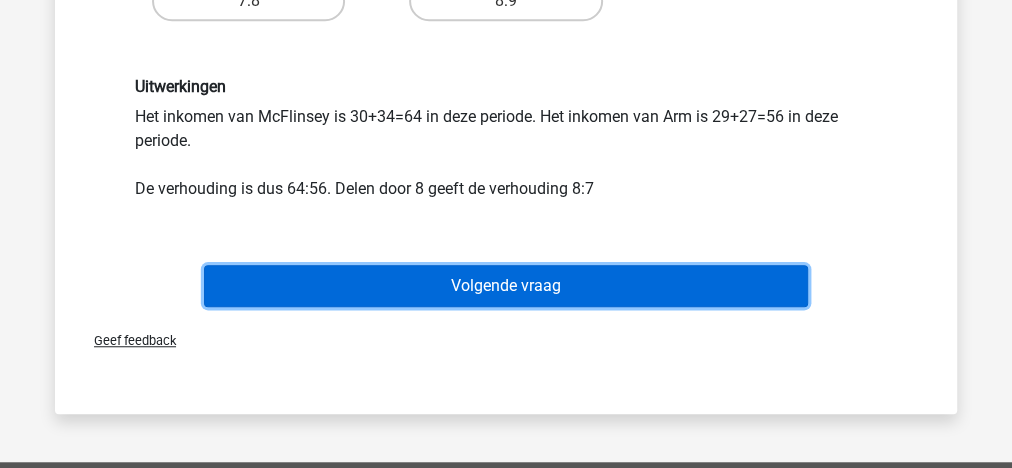 click on "Volgende vraag" at bounding box center [506, 286] 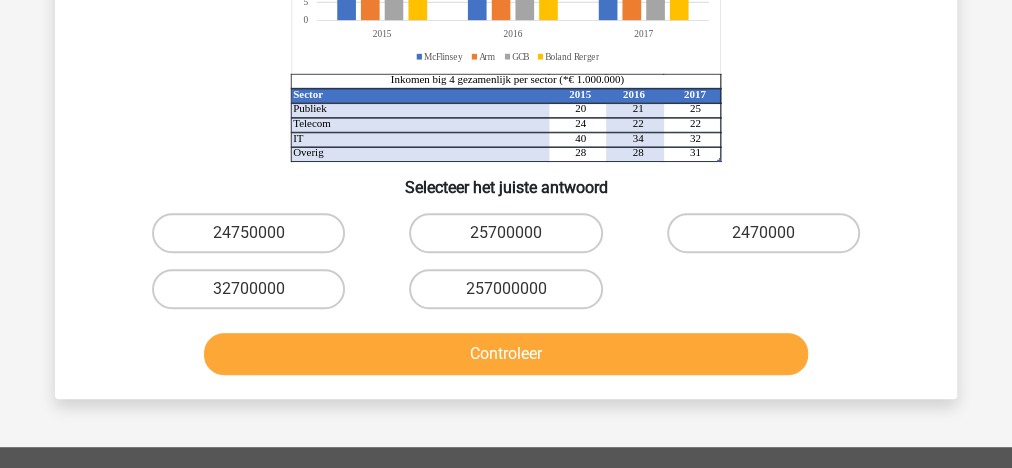 scroll, scrollTop: 332, scrollLeft: 0, axis: vertical 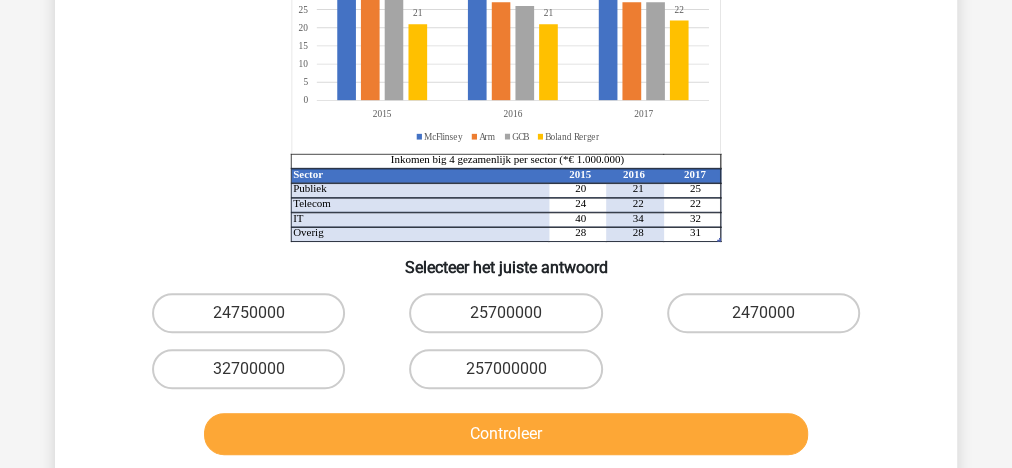 click on "Controleer" at bounding box center (506, 434) 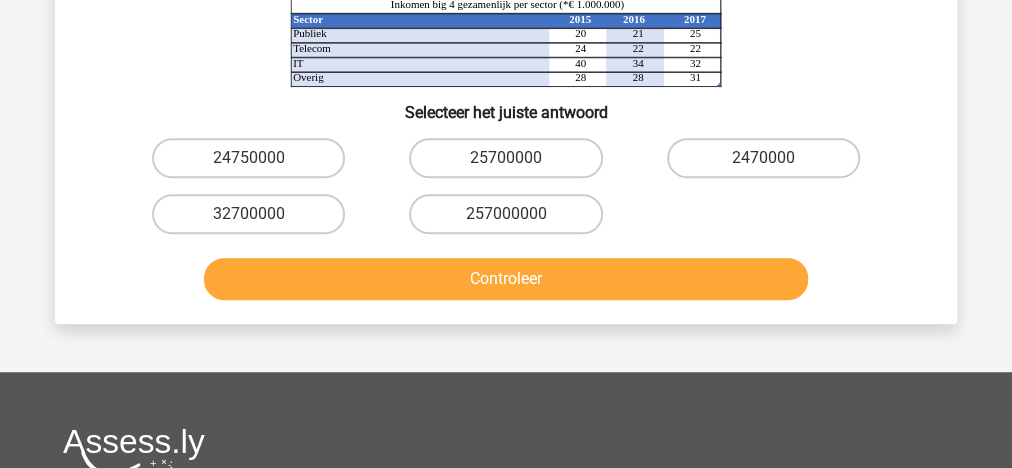scroll, scrollTop: 492, scrollLeft: 0, axis: vertical 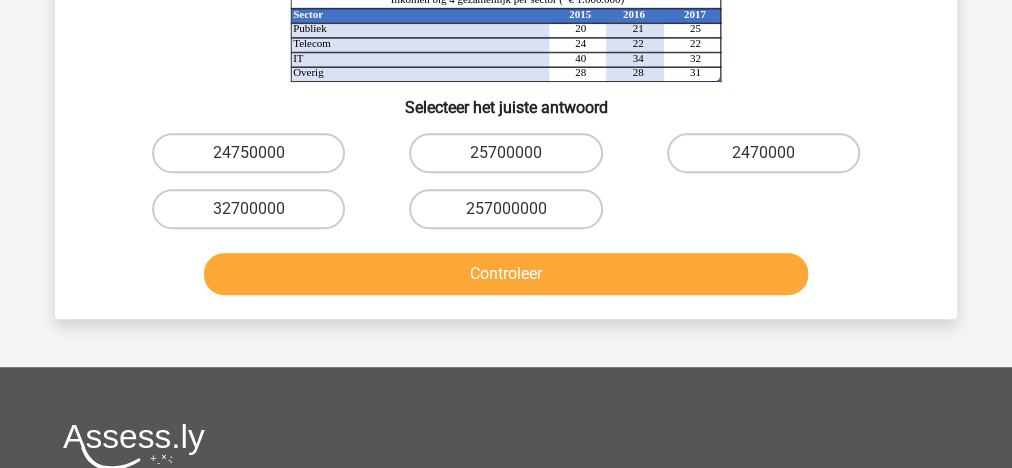 click on "24750000
25700000
2470000
32700000
257000000" at bounding box center [506, 181] 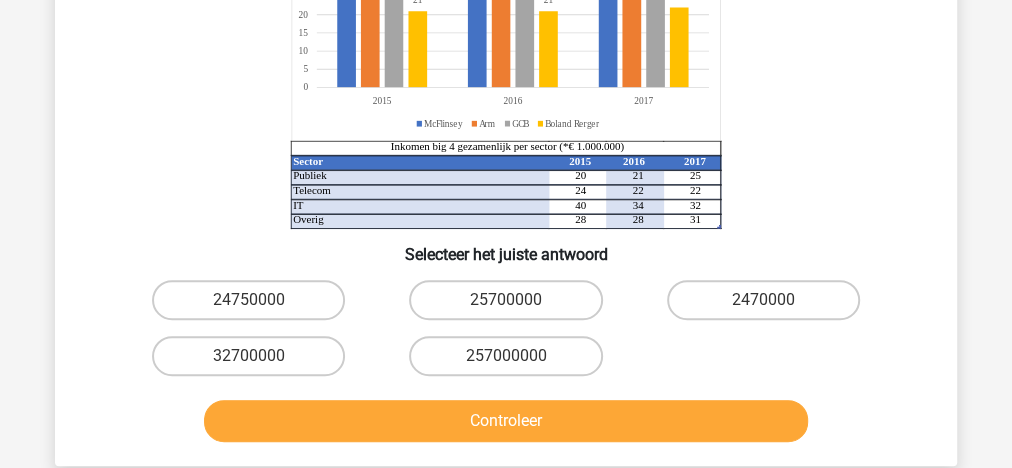 scroll, scrollTop: 320, scrollLeft: 0, axis: vertical 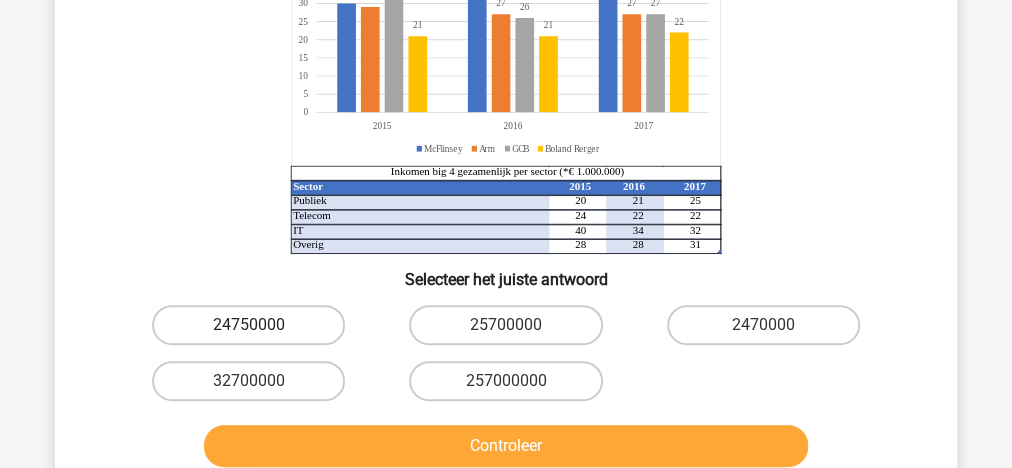click on "24750000" at bounding box center [248, 325] 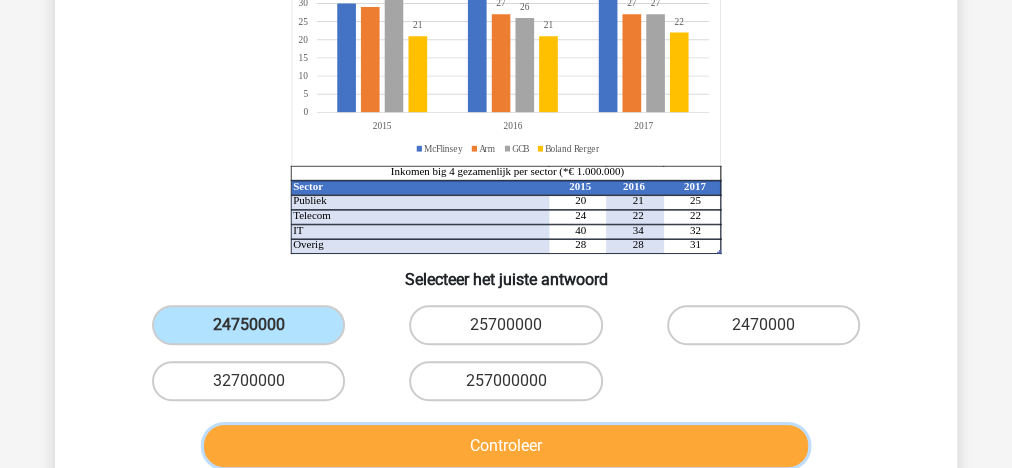 click on "Controleer" at bounding box center [506, 446] 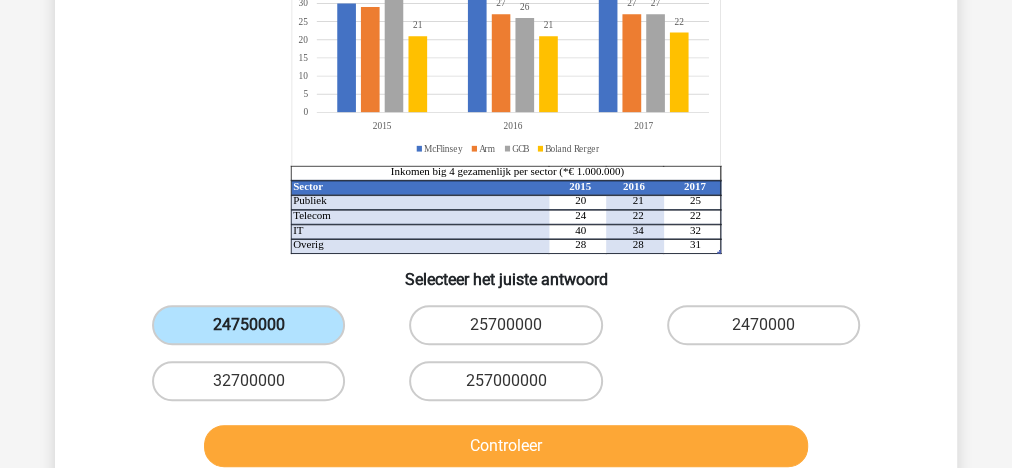 click on "24750000" at bounding box center [248, 325] 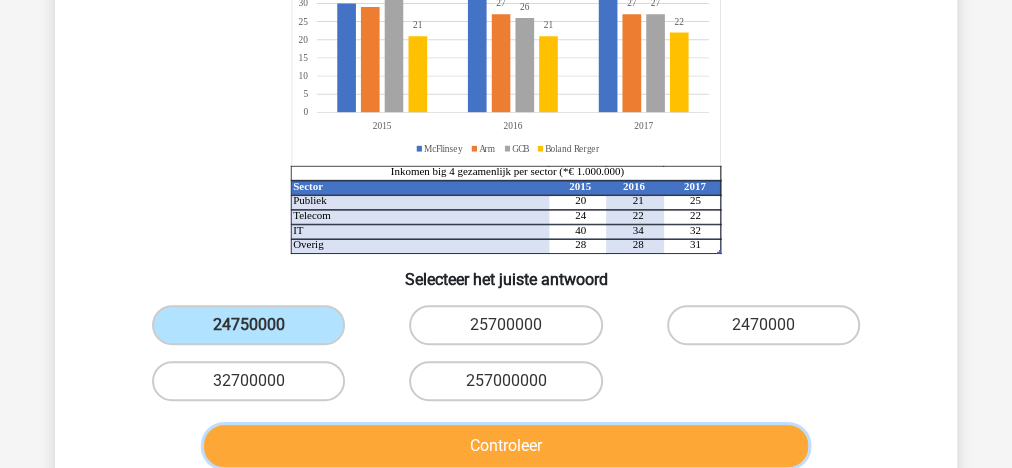 click on "Controleer" at bounding box center (506, 446) 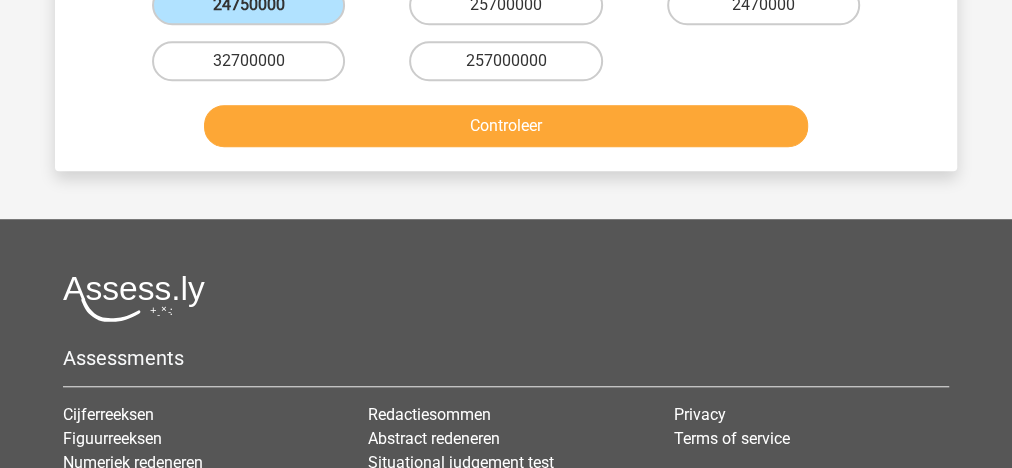 scroll, scrollTop: 480, scrollLeft: 0, axis: vertical 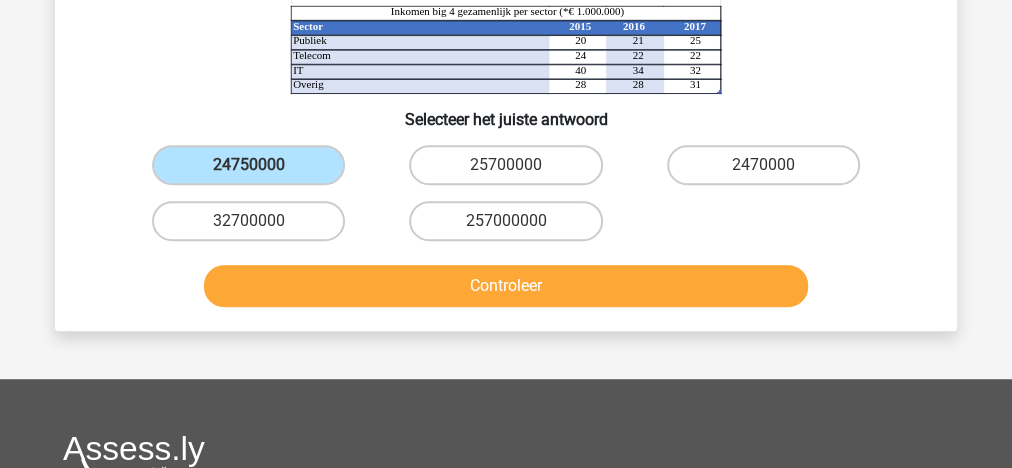 click on "25700000" at bounding box center [505, 165] 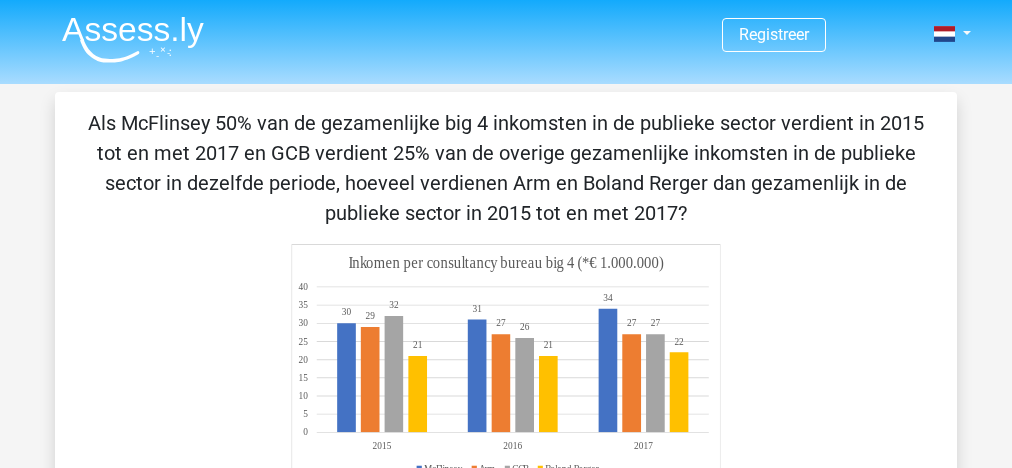 scroll, scrollTop: 469, scrollLeft: 0, axis: vertical 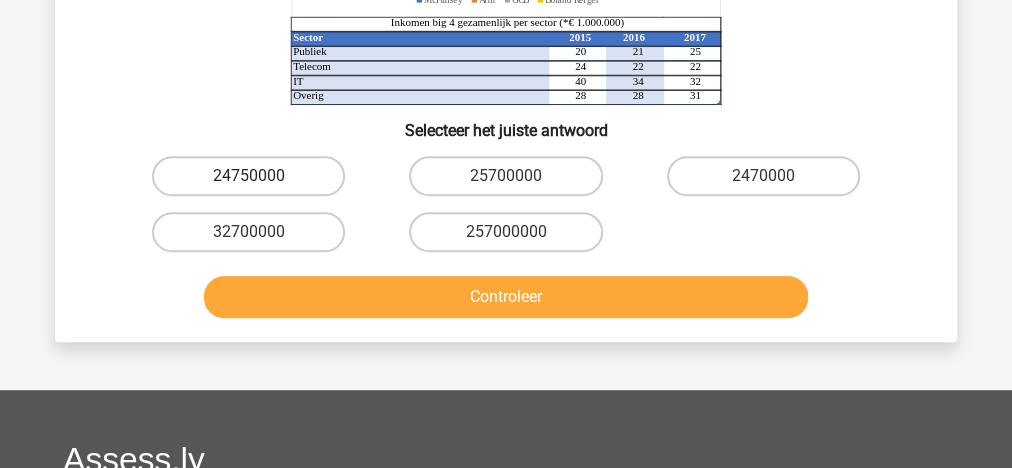 click on "24750000" at bounding box center (248, 176) 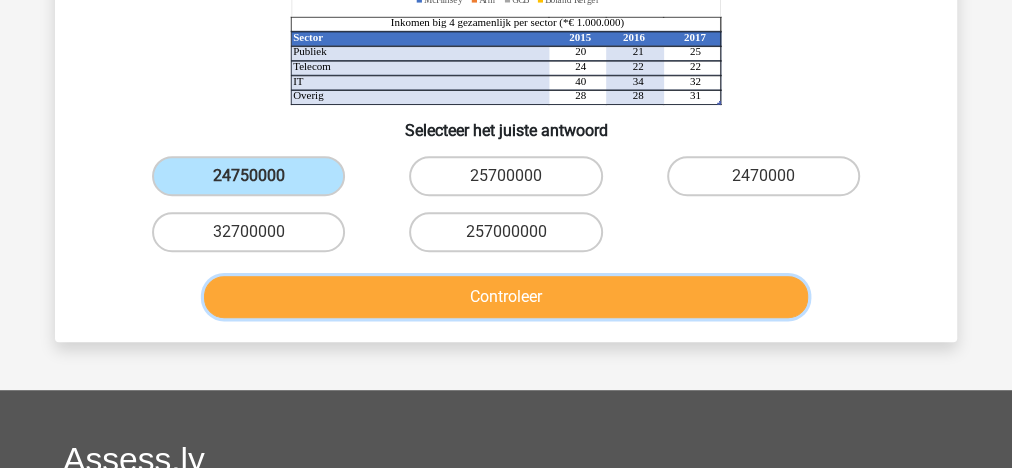 click on "Controleer" at bounding box center [506, 297] 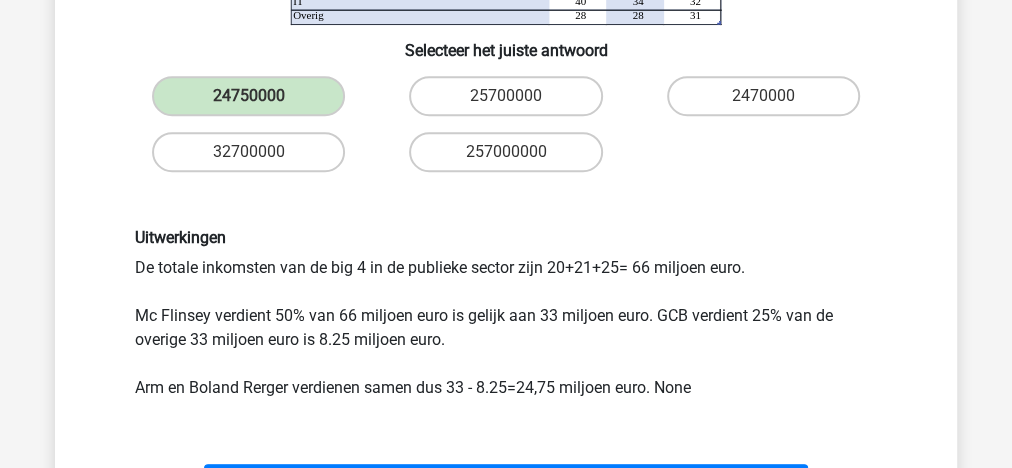 scroll, scrollTop: 629, scrollLeft: 0, axis: vertical 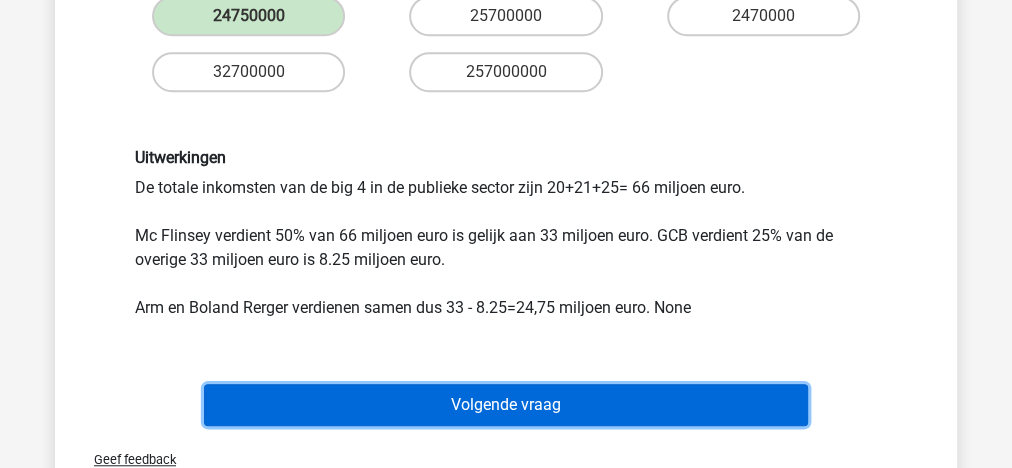 click on "Volgende vraag" at bounding box center (506, 405) 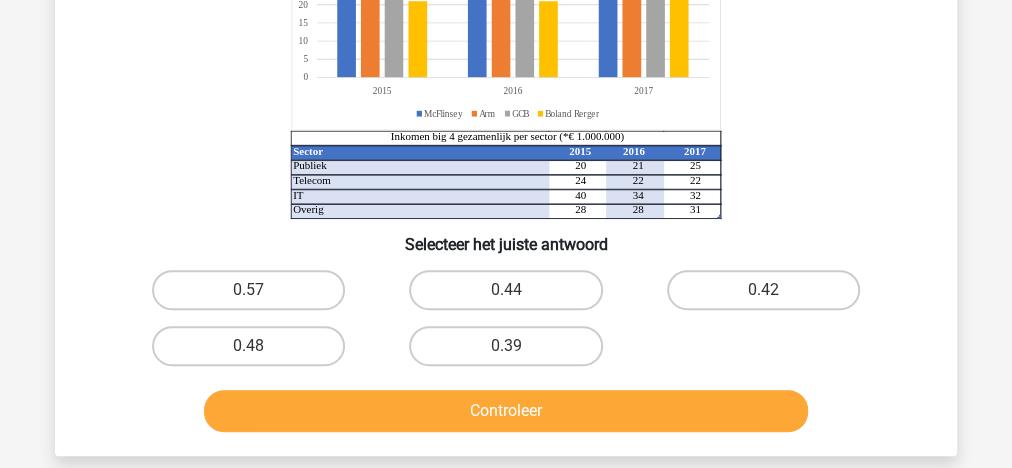 scroll, scrollTop: 320, scrollLeft: 0, axis: vertical 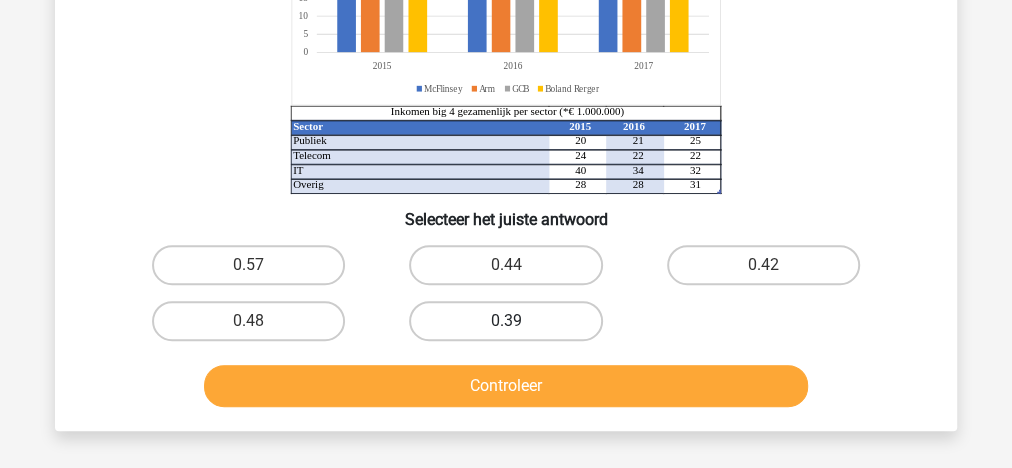 click on "0.39" at bounding box center [505, 321] 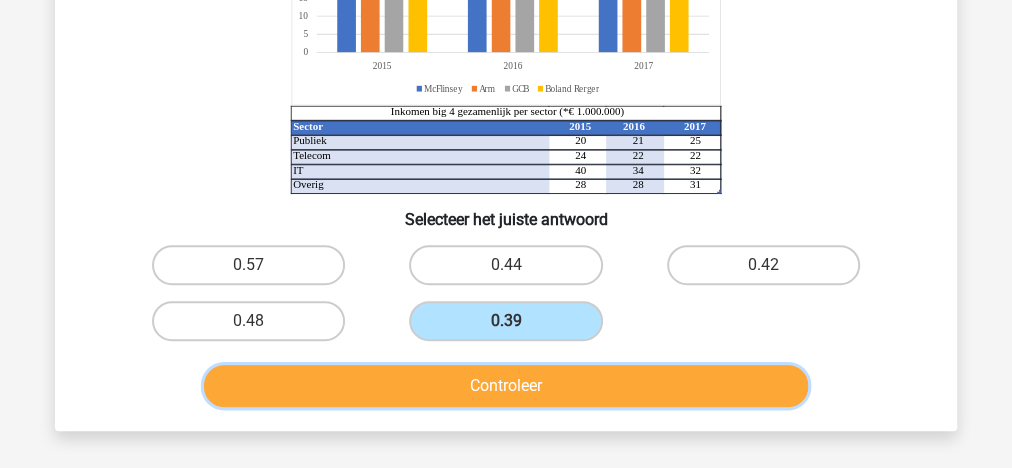 click on "Controleer" at bounding box center [506, 386] 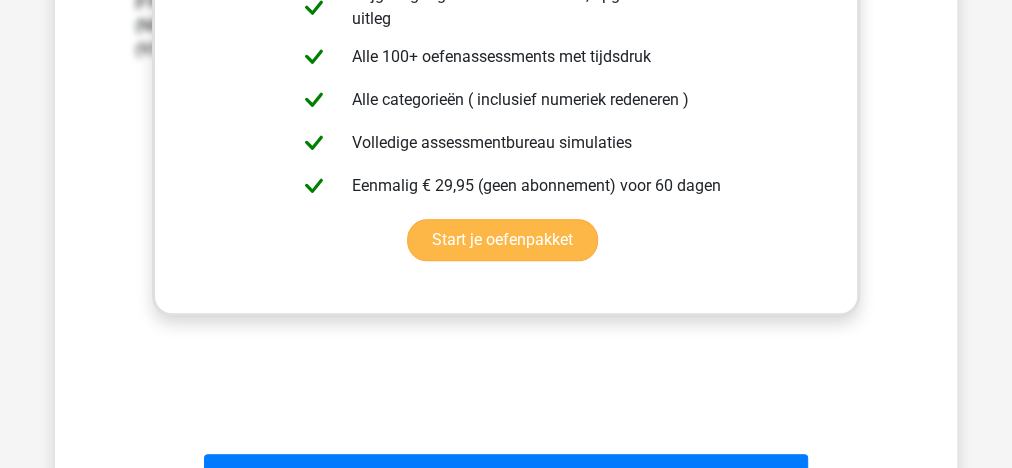 scroll, scrollTop: 880, scrollLeft: 0, axis: vertical 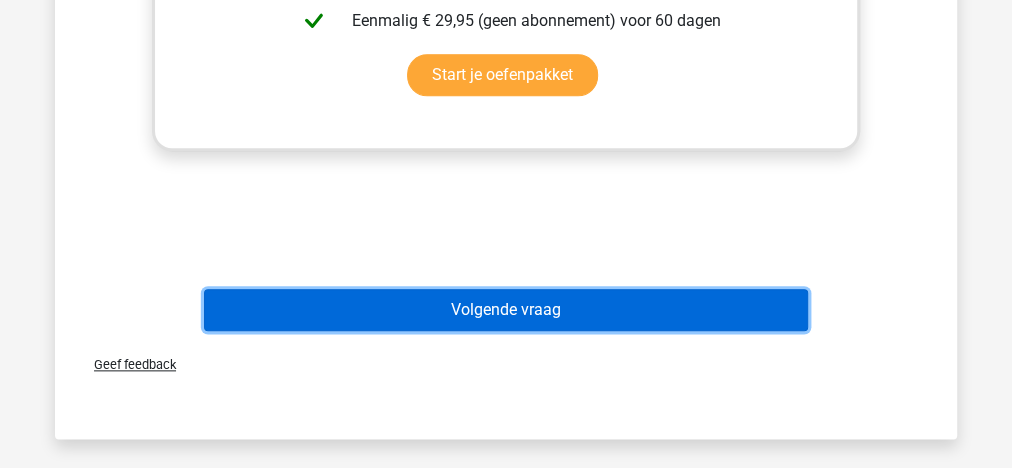 click on "Volgende vraag" at bounding box center (506, 310) 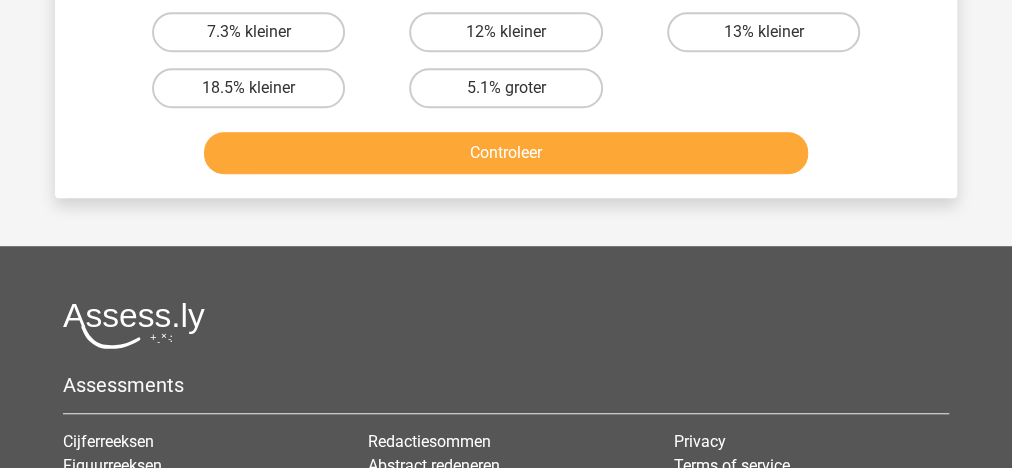 scroll, scrollTop: 652, scrollLeft: 0, axis: vertical 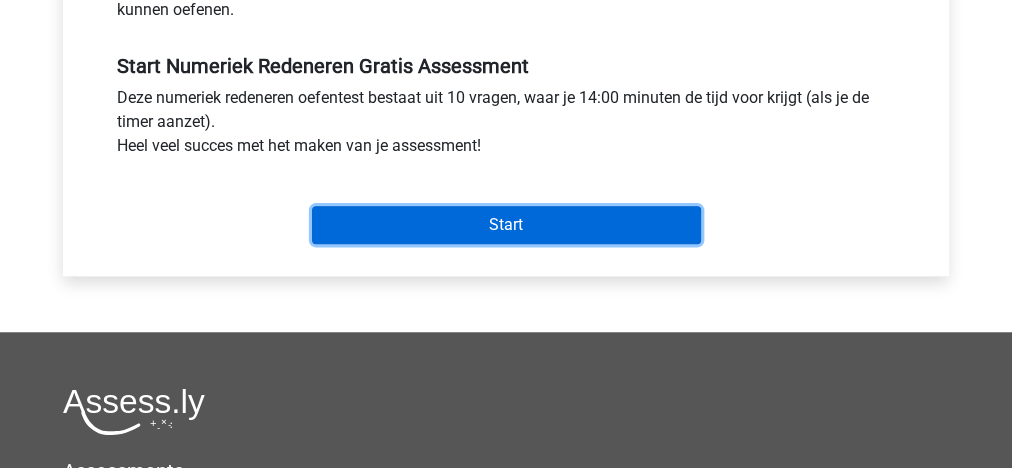 click on "Start" at bounding box center [506, 225] 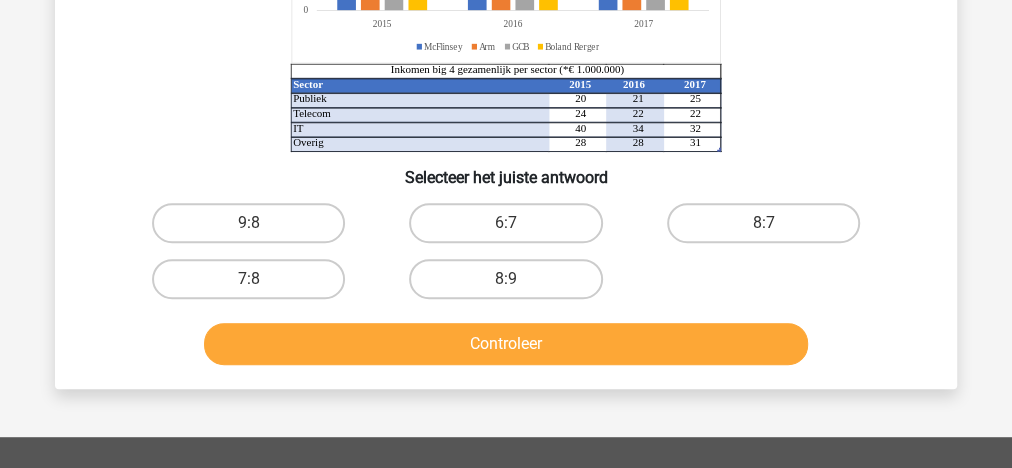 scroll, scrollTop: 400, scrollLeft: 0, axis: vertical 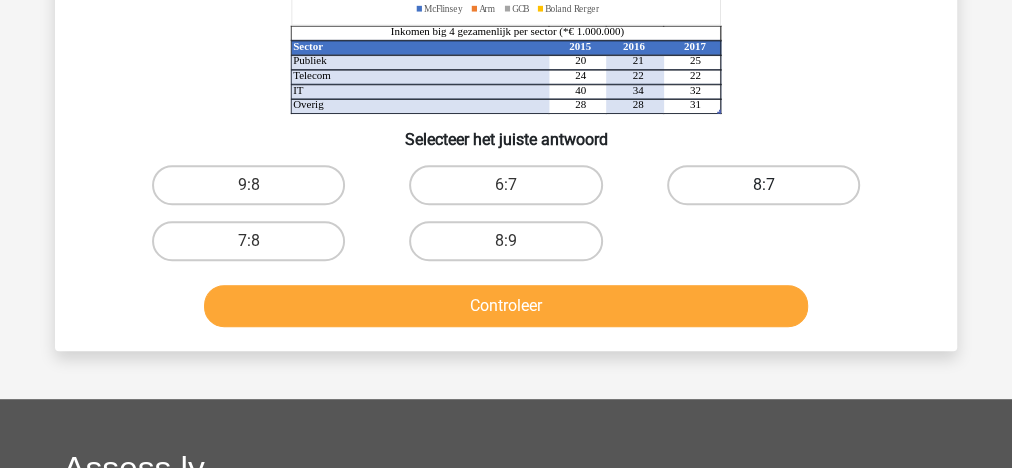 click on "8:7" at bounding box center [763, 185] 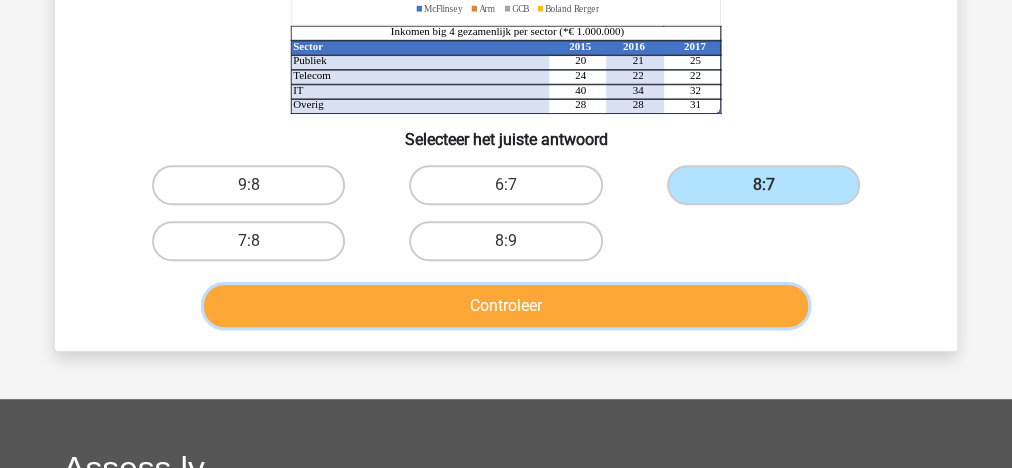 click on "Controleer" at bounding box center [506, 306] 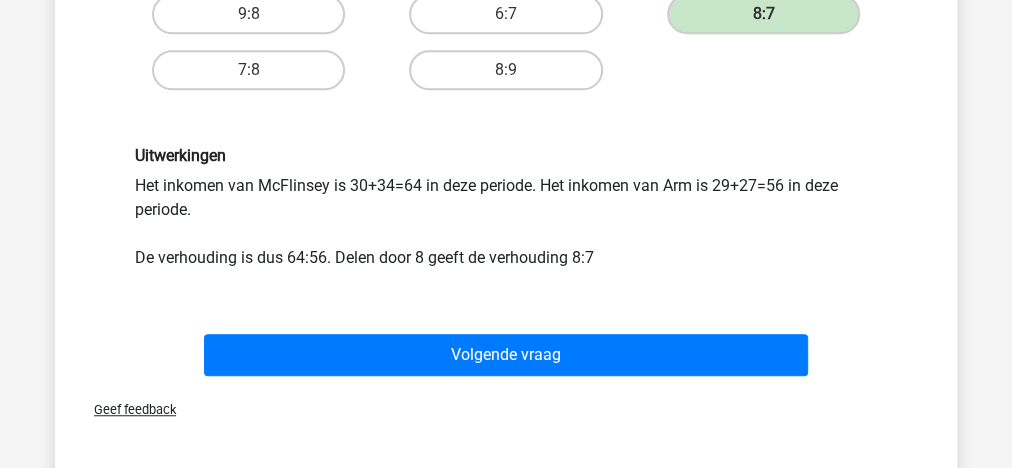 scroll, scrollTop: 560, scrollLeft: 0, axis: vertical 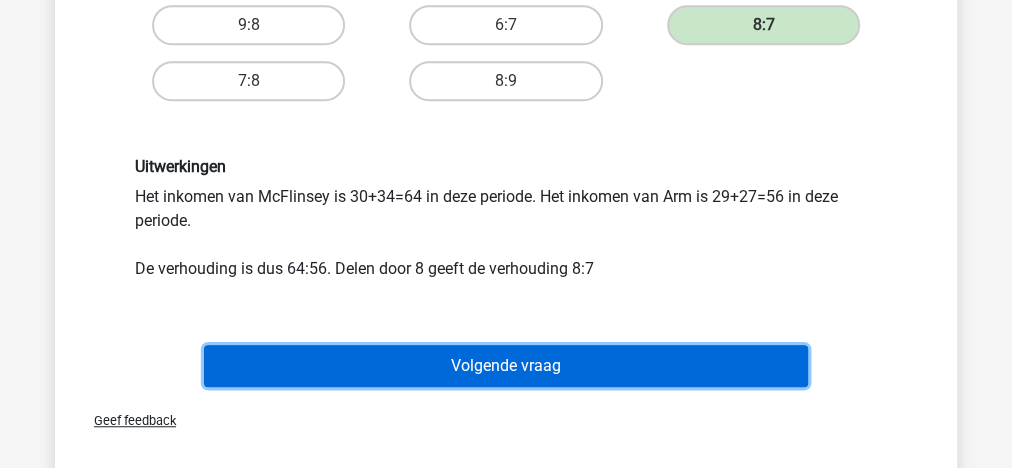click on "Volgende vraag" at bounding box center (506, 366) 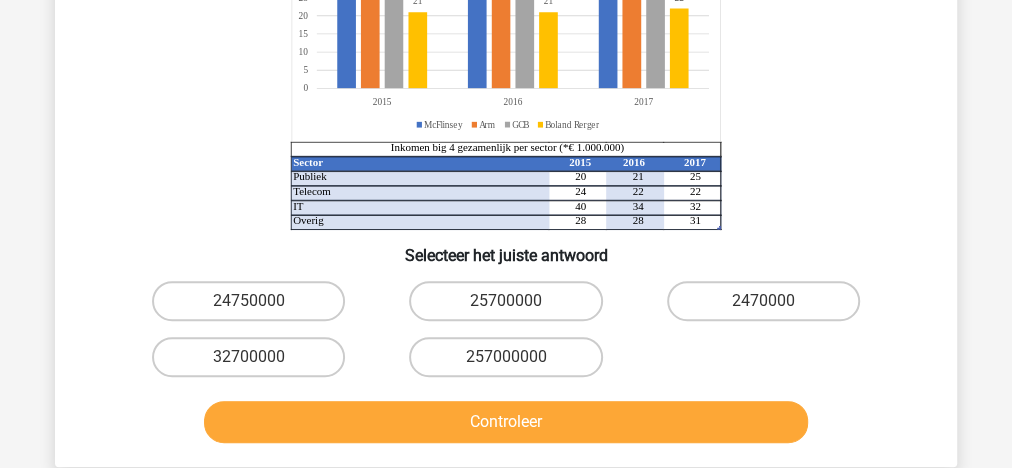 scroll, scrollTop: 412, scrollLeft: 0, axis: vertical 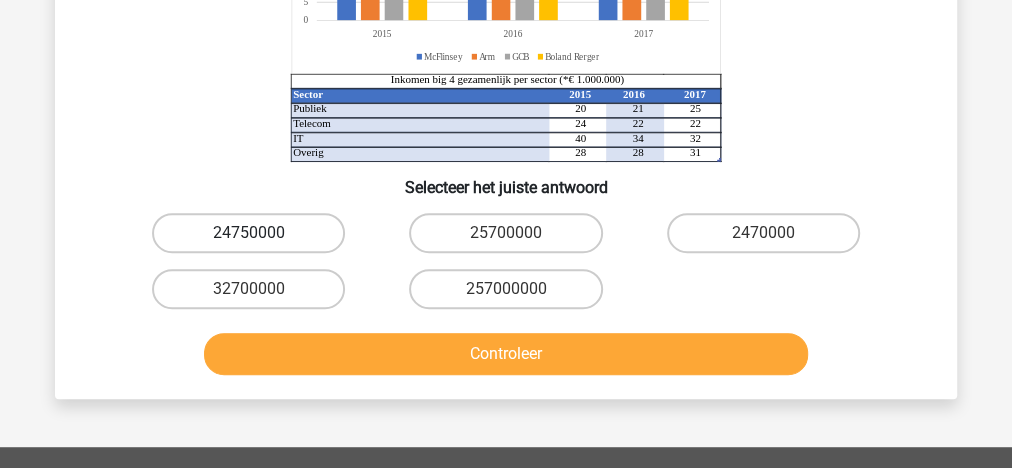 click on "24750000" at bounding box center [248, 233] 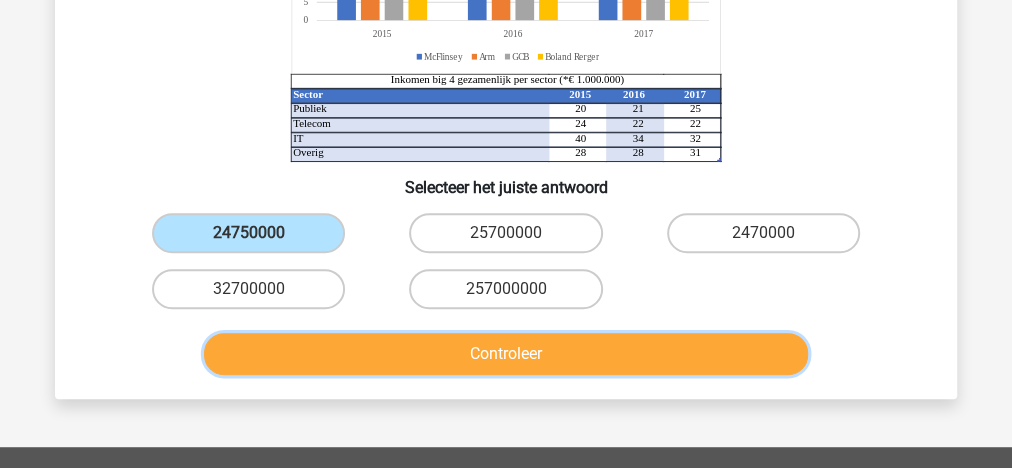 click on "Controleer" at bounding box center (506, 354) 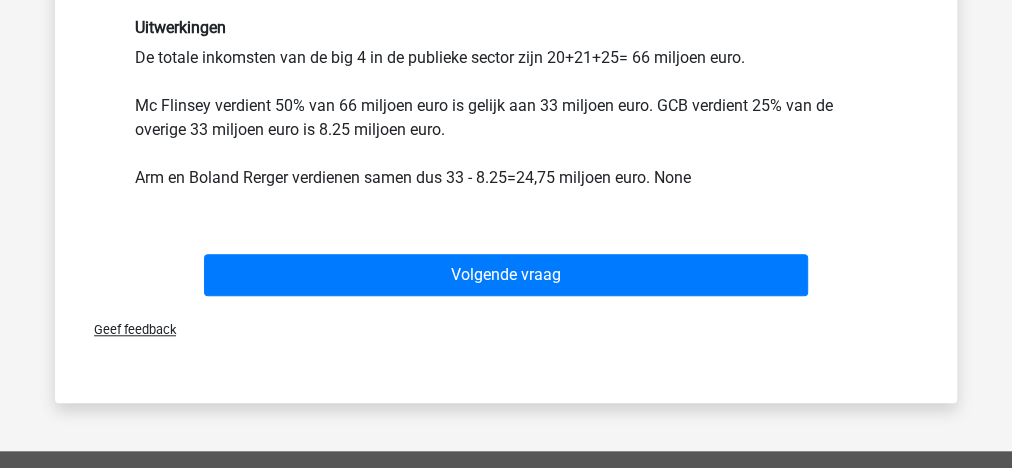 scroll, scrollTop: 812, scrollLeft: 0, axis: vertical 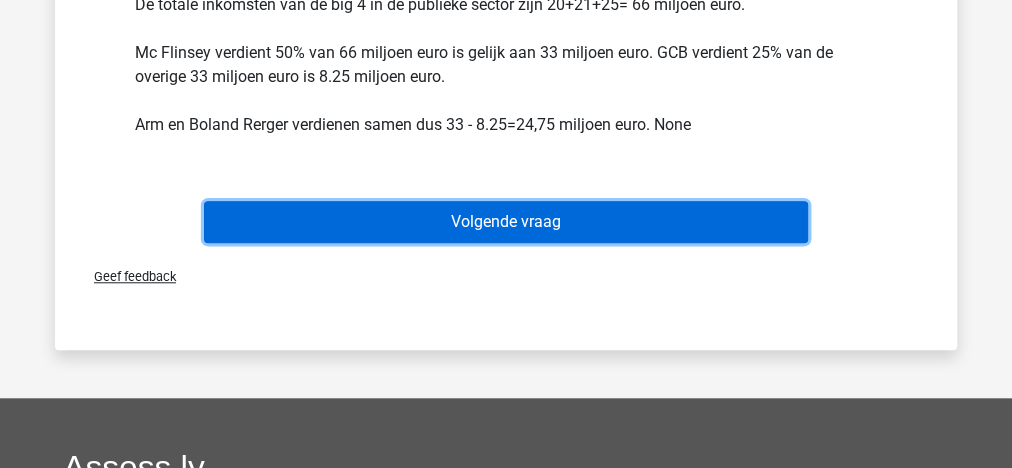 click on "Volgende vraag" at bounding box center (506, 222) 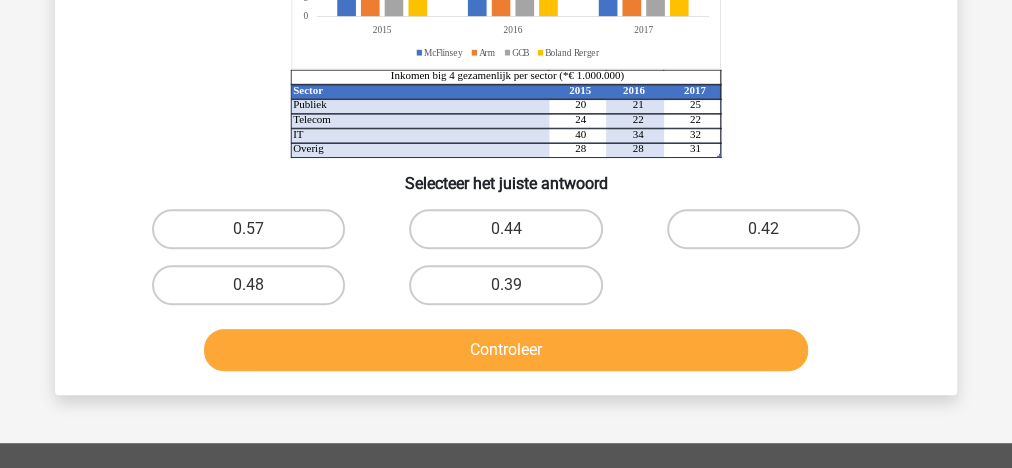 scroll, scrollTop: 412, scrollLeft: 0, axis: vertical 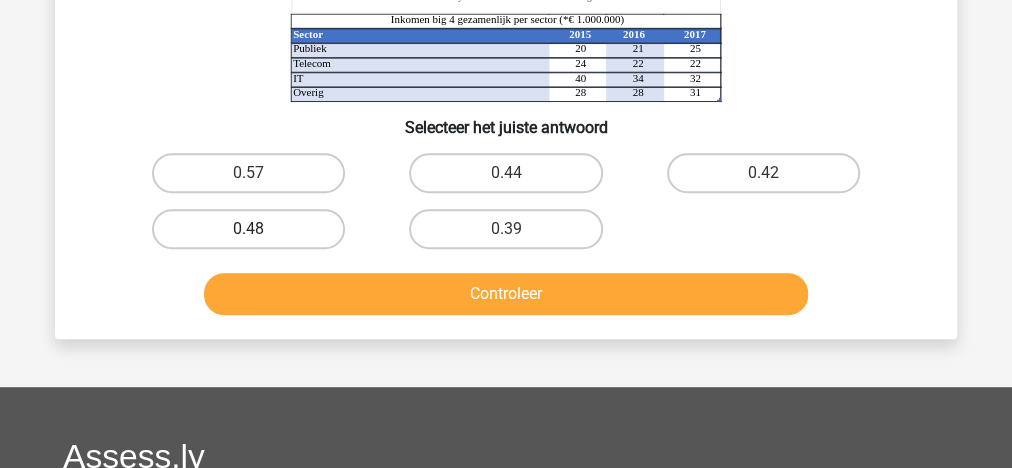 click on "0.48" at bounding box center [248, 229] 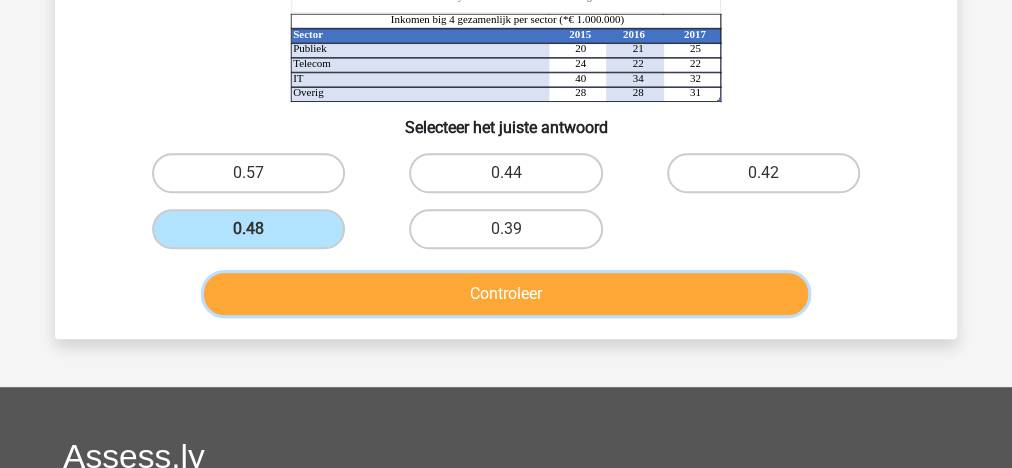 click on "Controleer" at bounding box center (506, 294) 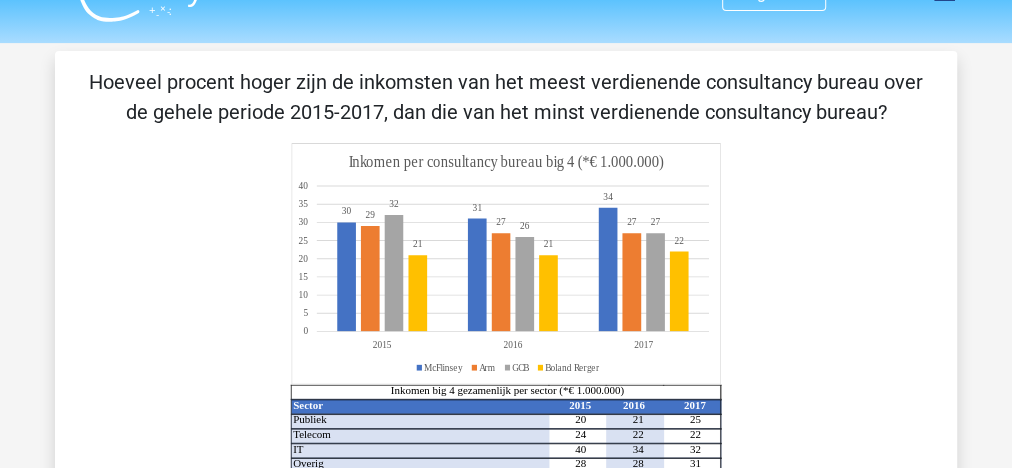scroll, scrollTop: 0, scrollLeft: 0, axis: both 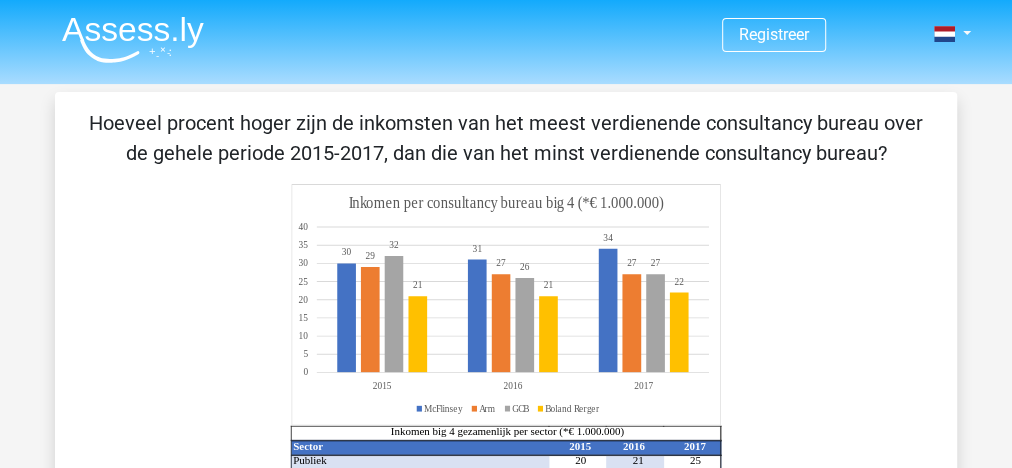 drag, startPoint x: 97, startPoint y: 116, endPoint x: 886, endPoint y: 165, distance: 790.5201 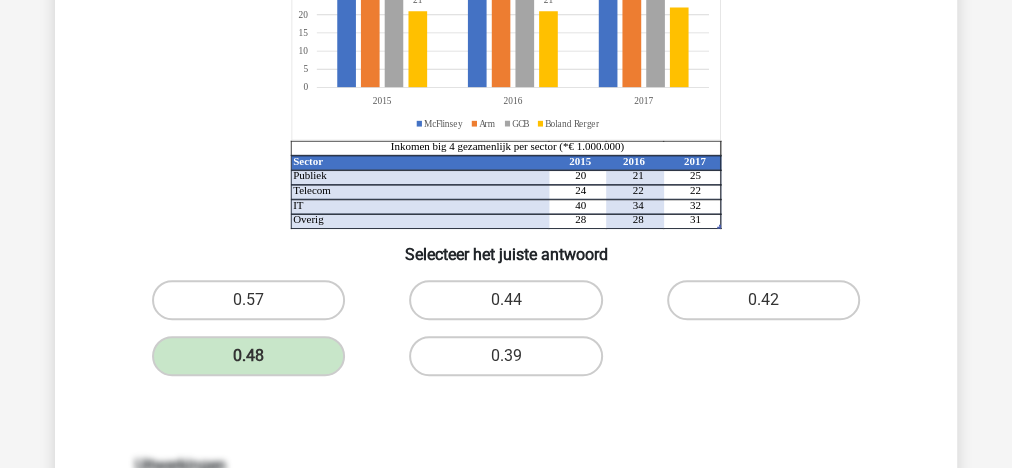 scroll, scrollTop: 320, scrollLeft: 0, axis: vertical 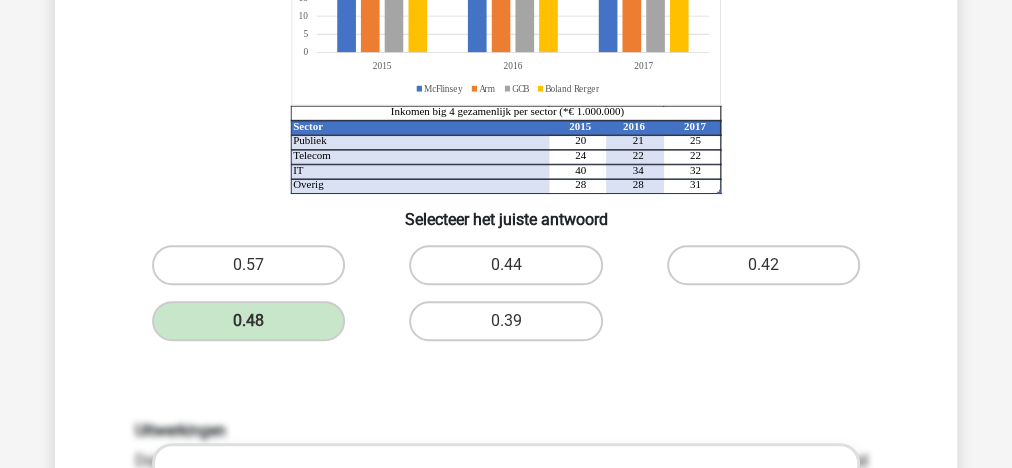 click on "Hoeveel procent hoger zijn de inkomsten van het meest verdienende consultancy bureau over de gehele periode 2015-2017, dan die van het minst verdienende consultancy bureau?
Sector 2015 2016 2017 Publiek 20 21 25 Telecom 24 22 22 IT 40 34 32 Overig 28 28 31 Inkomen big 4 gezamenlijk per sector (*€ 1.000.000) 30   31   34   29   2727   32   26   27   2121   22   0   5   10   15   20   25   30   35   40   201520162017 Inkomen per consultancy bureau big 4 (*€ 1.000.000) McFlinsey Arm GCB Boland Rerger
Selecteer het juiste antwoord" at bounding box center [506, 423] 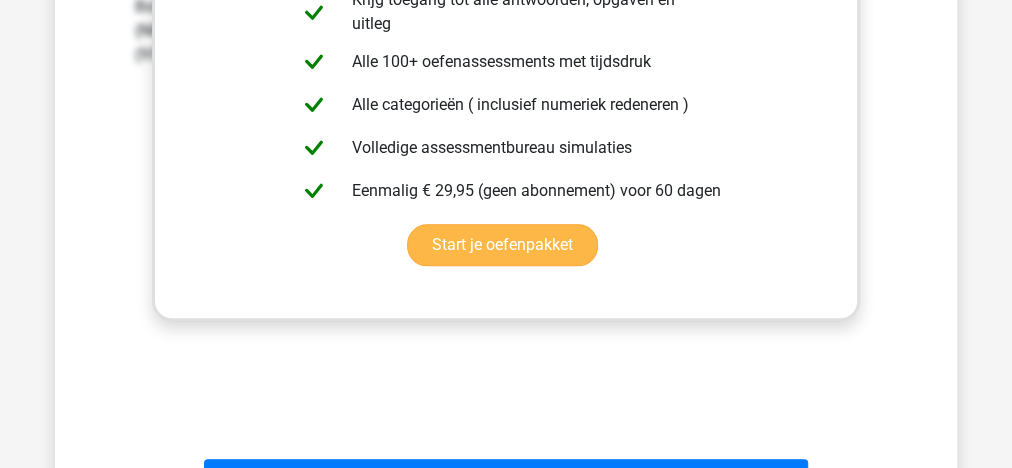 scroll, scrollTop: 960, scrollLeft: 0, axis: vertical 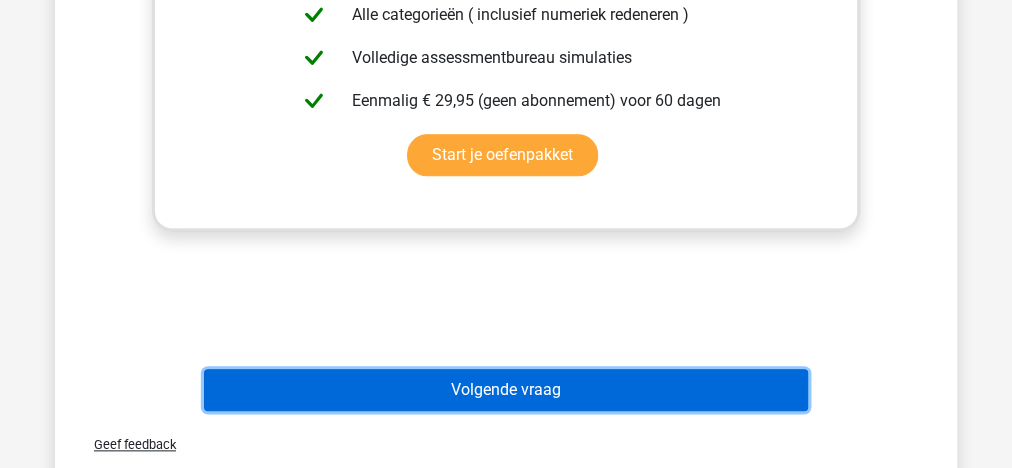 click on "Volgende vraag" at bounding box center (506, 390) 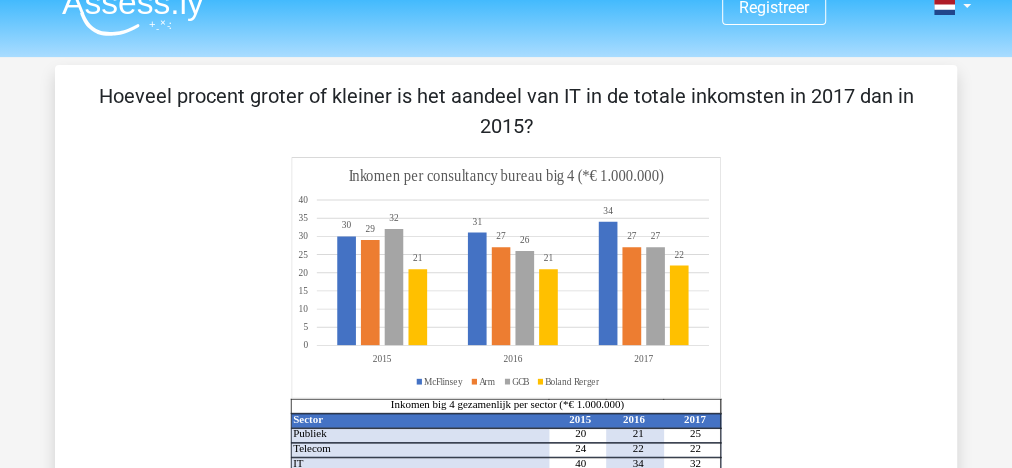 scroll, scrollTop: 0, scrollLeft: 0, axis: both 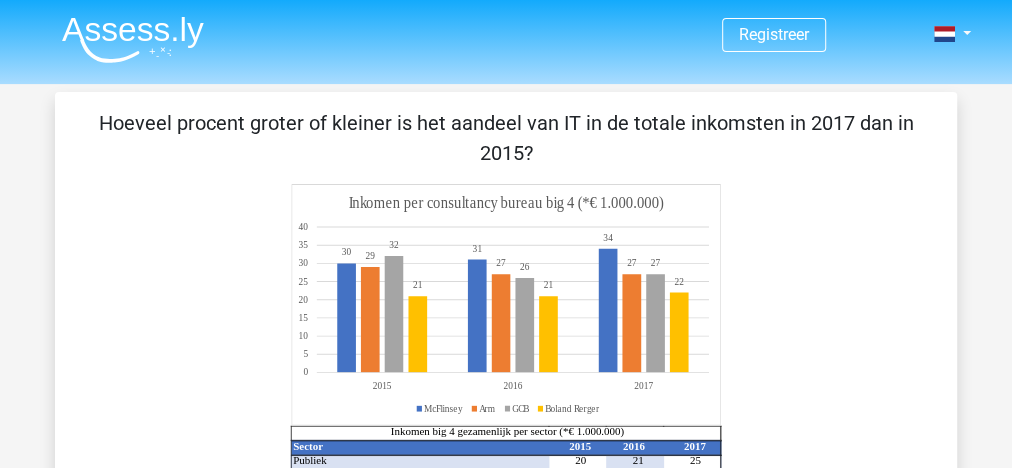 drag, startPoint x: 97, startPoint y: 126, endPoint x: 789, endPoint y: 159, distance: 692.7864 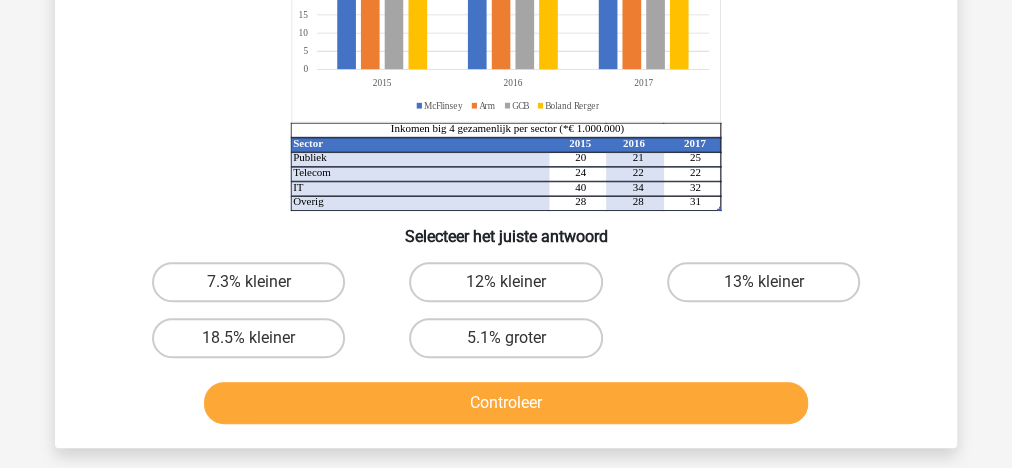 scroll, scrollTop: 400, scrollLeft: 0, axis: vertical 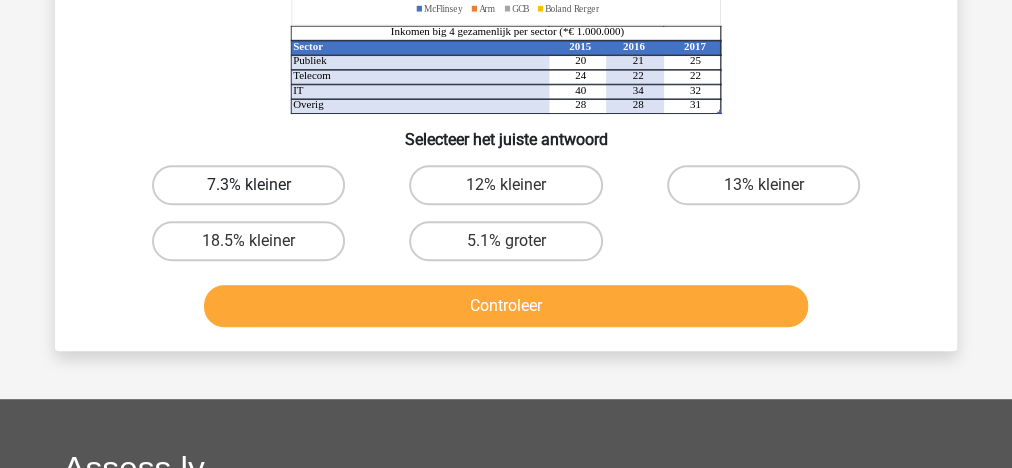 click on "7.3% kleiner" at bounding box center [248, 185] 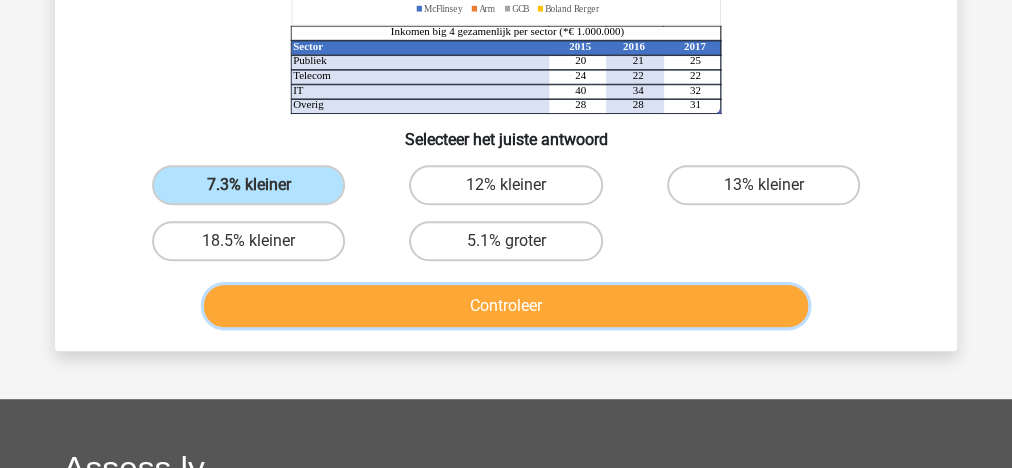 click on "Controleer" at bounding box center [506, 306] 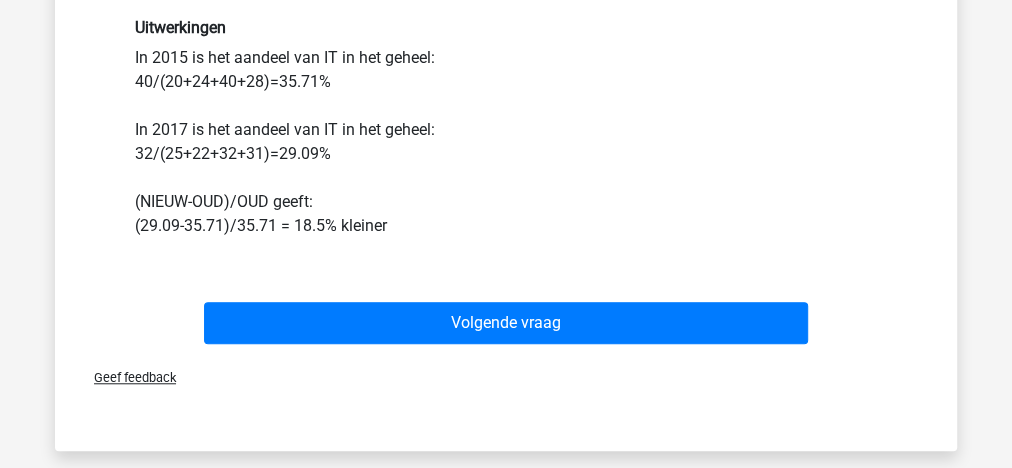 scroll, scrollTop: 720, scrollLeft: 0, axis: vertical 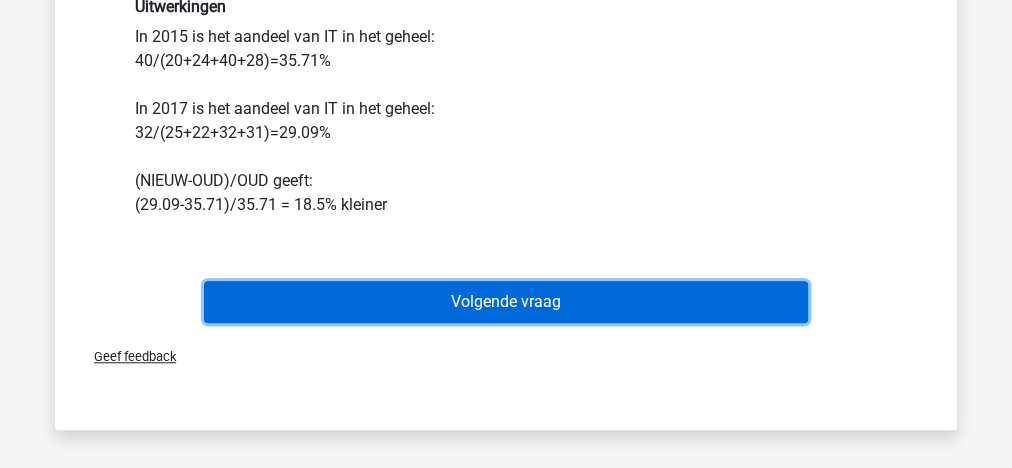 click on "Volgende vraag" at bounding box center (506, 302) 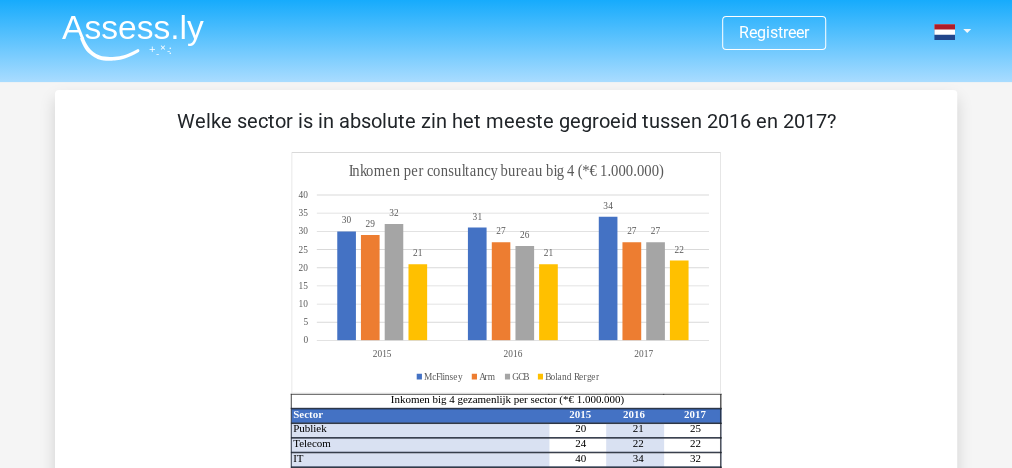 scroll, scrollTop: 0, scrollLeft: 0, axis: both 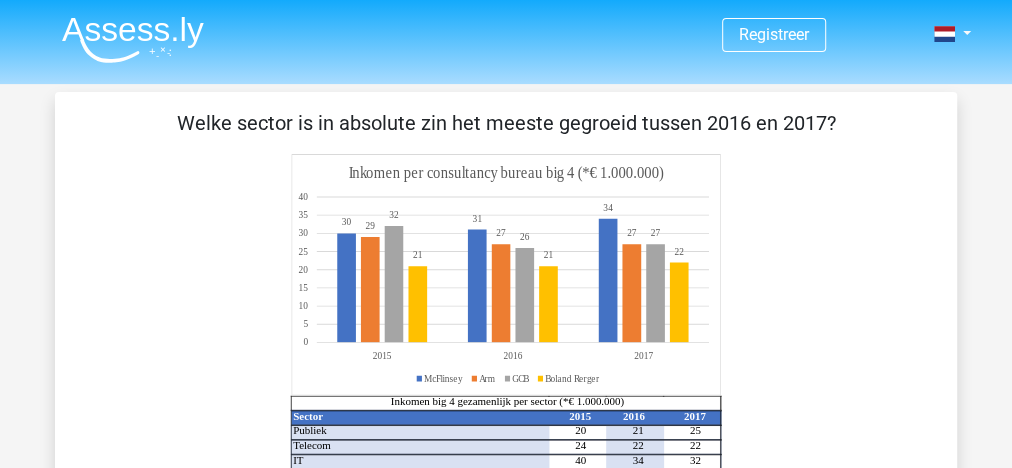 drag, startPoint x: 178, startPoint y: 123, endPoint x: 834, endPoint y: 122, distance: 656.00073 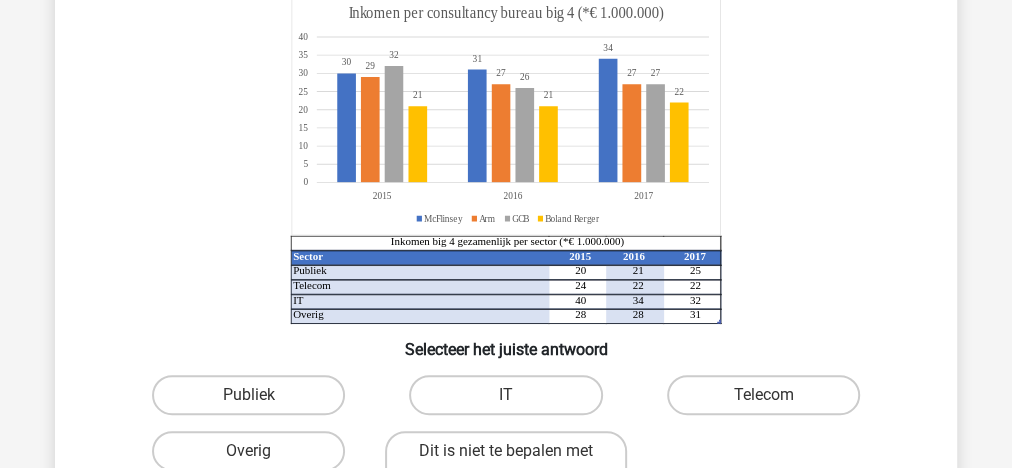 scroll, scrollTop: 240, scrollLeft: 0, axis: vertical 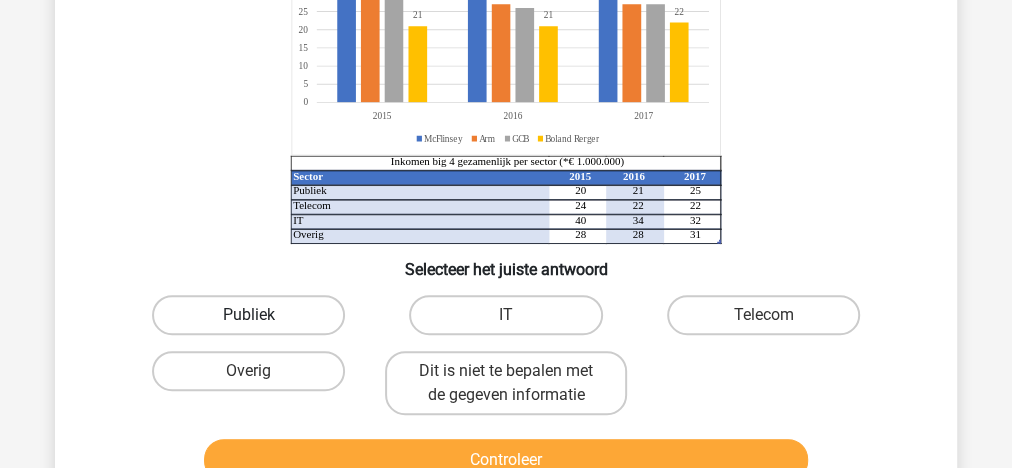click on "Publiek" at bounding box center (248, 315) 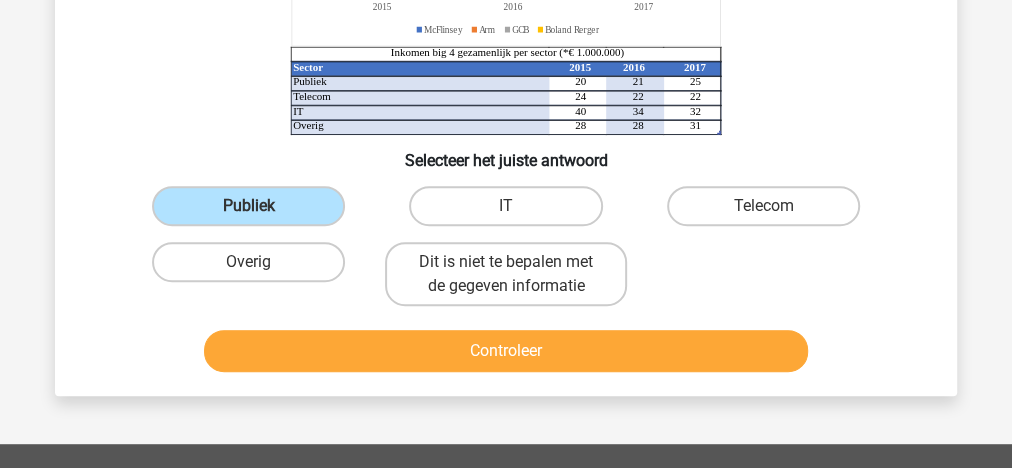 scroll, scrollTop: 400, scrollLeft: 0, axis: vertical 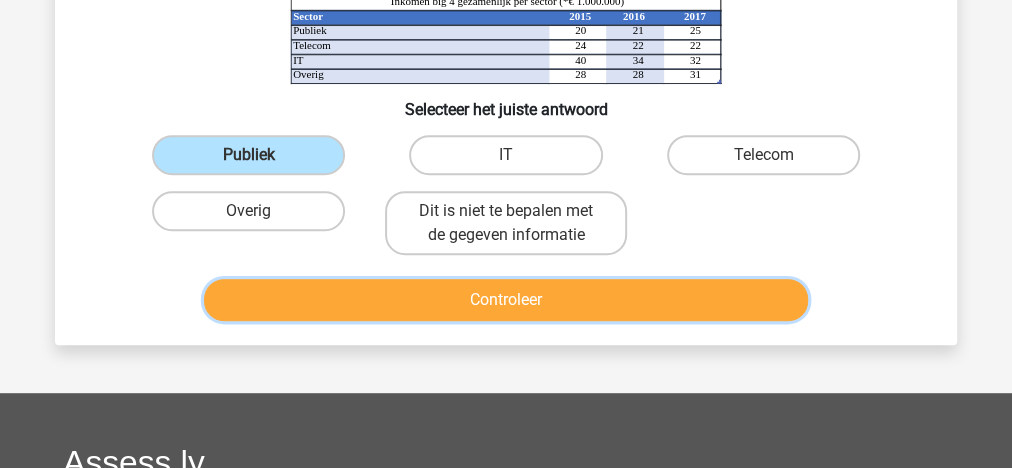 click on "Controleer" at bounding box center [506, 300] 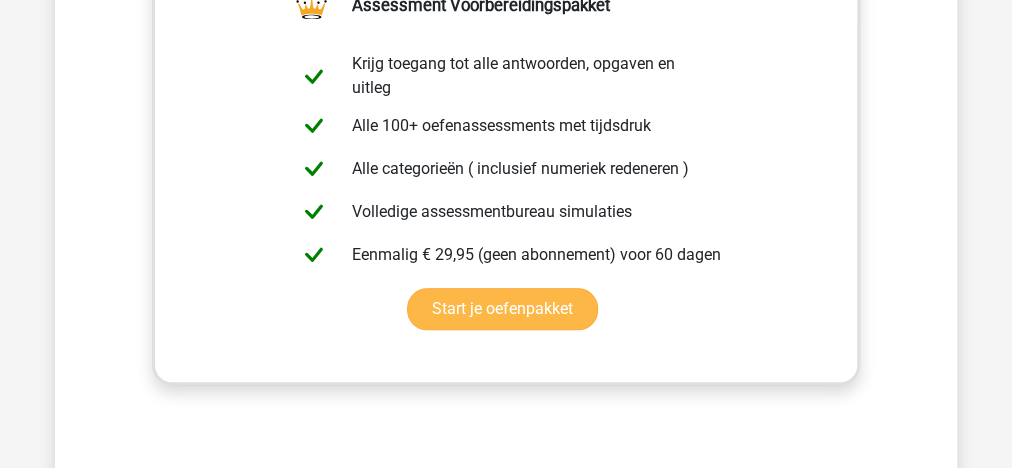 scroll, scrollTop: 960, scrollLeft: 0, axis: vertical 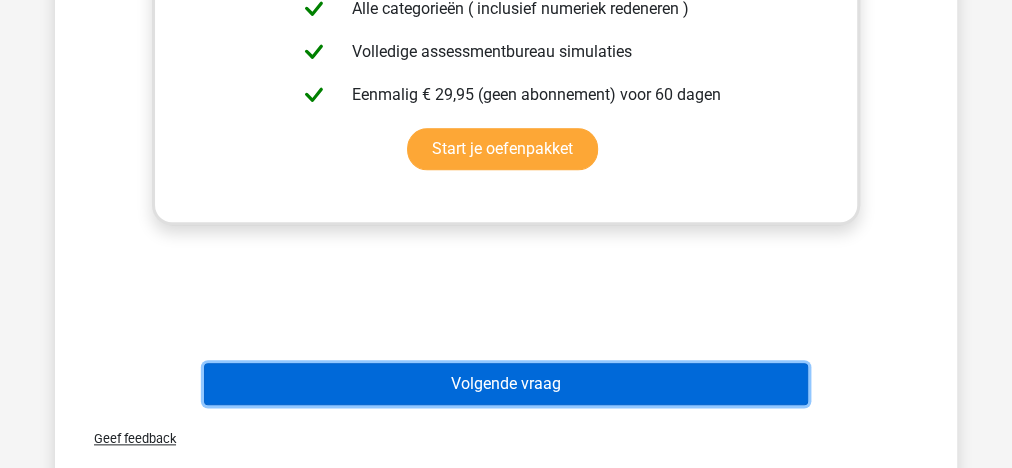 click on "Volgende vraag" at bounding box center (506, 384) 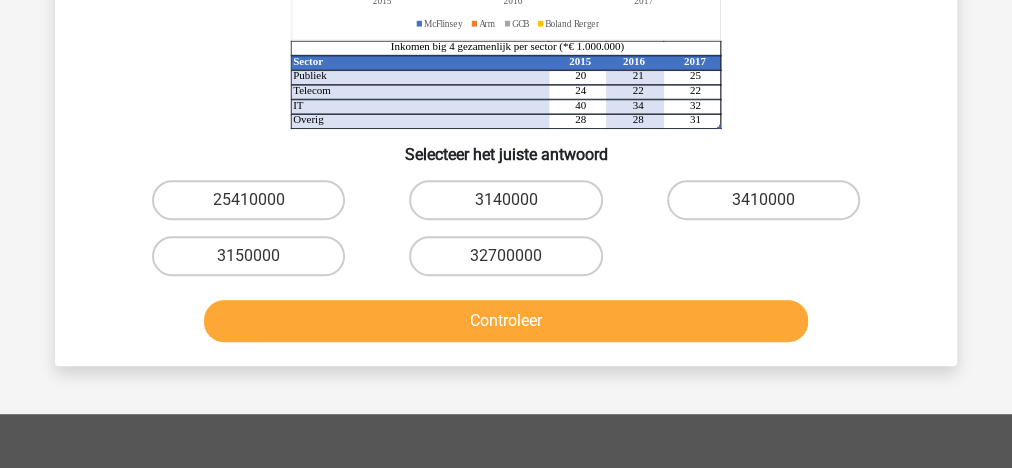 scroll, scrollTop: 400, scrollLeft: 0, axis: vertical 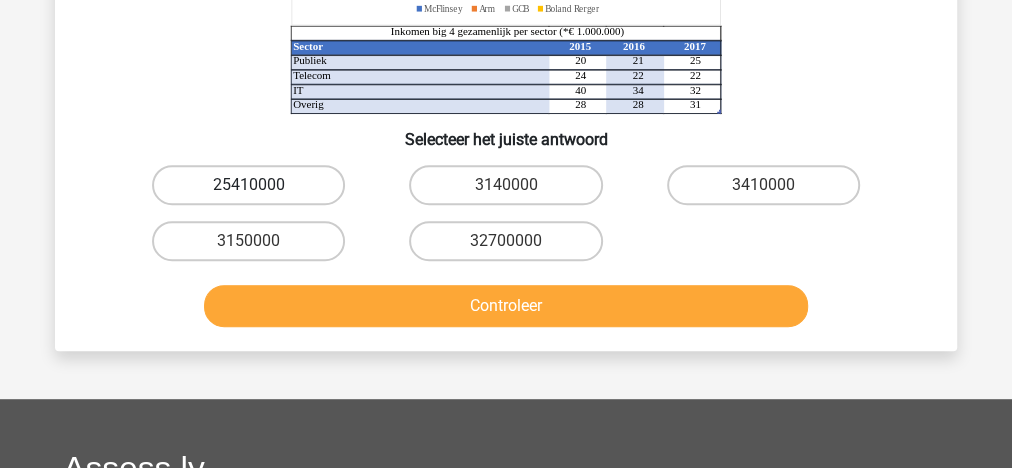 click on "25410000" at bounding box center (248, 185) 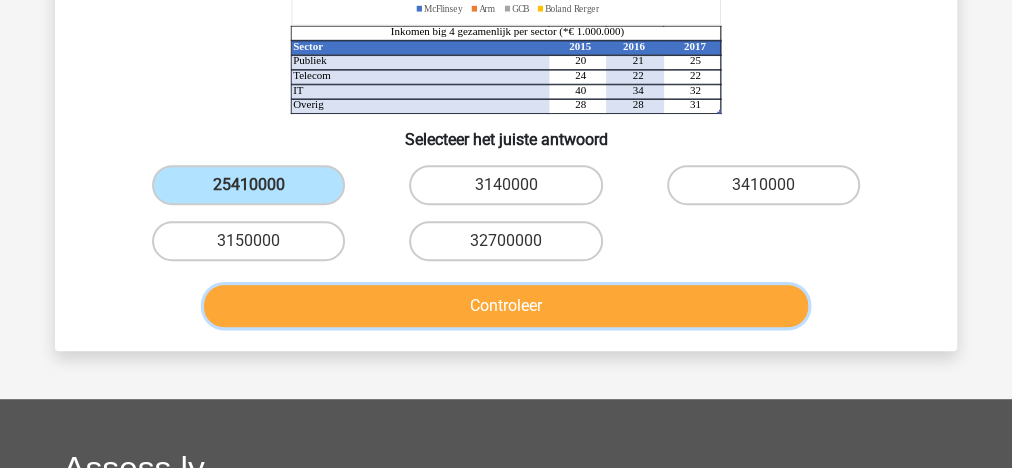 click on "Controleer" at bounding box center [506, 306] 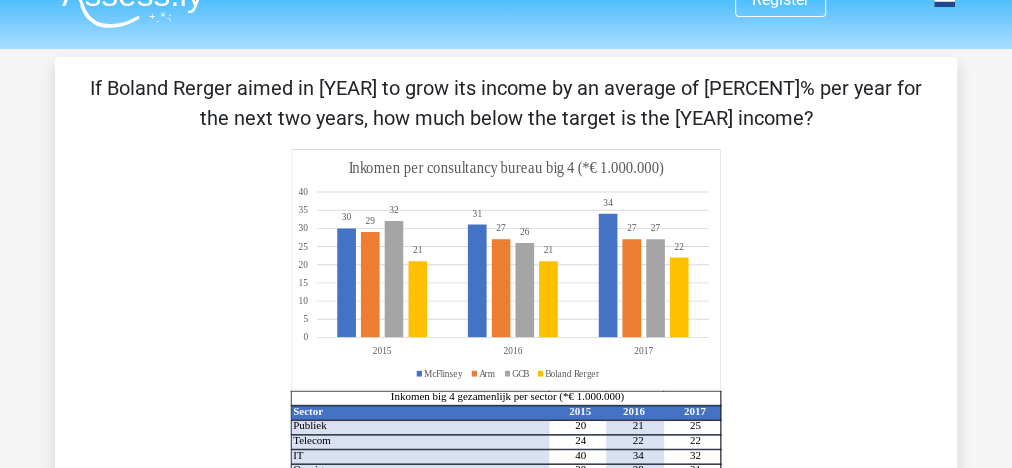 scroll, scrollTop: 0, scrollLeft: 0, axis: both 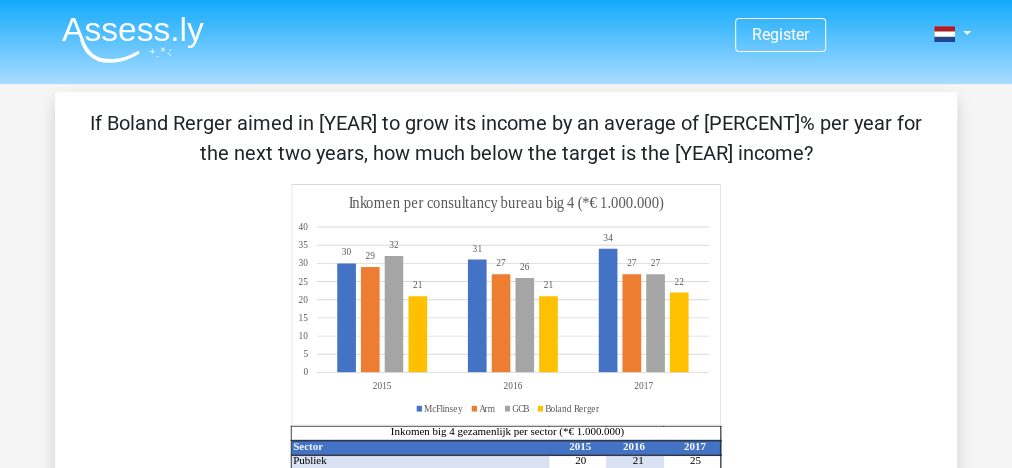 drag, startPoint x: 96, startPoint y: 119, endPoint x: 814, endPoint y: 143, distance: 718.401 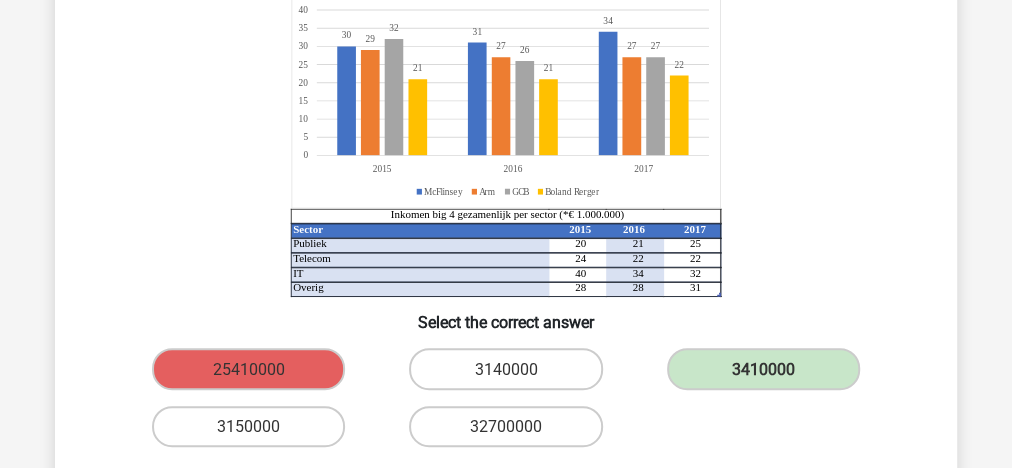 scroll, scrollTop: 240, scrollLeft: 0, axis: vertical 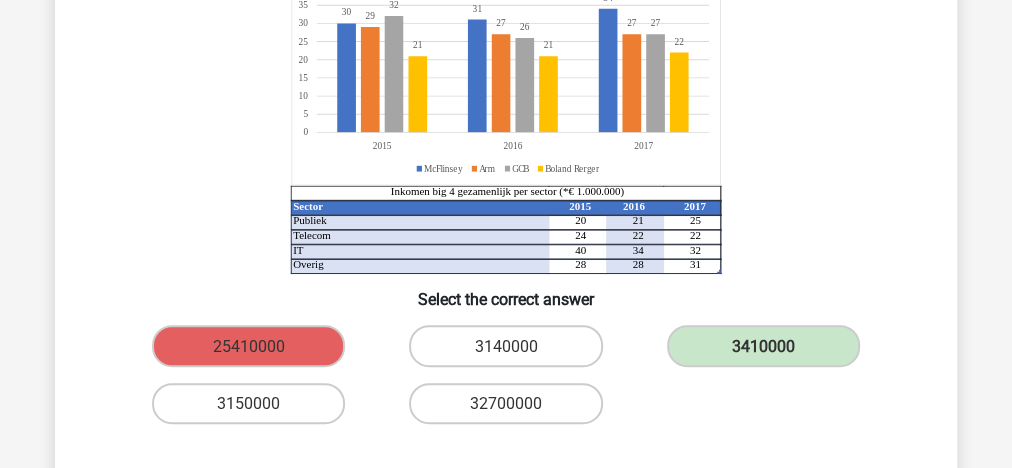 click 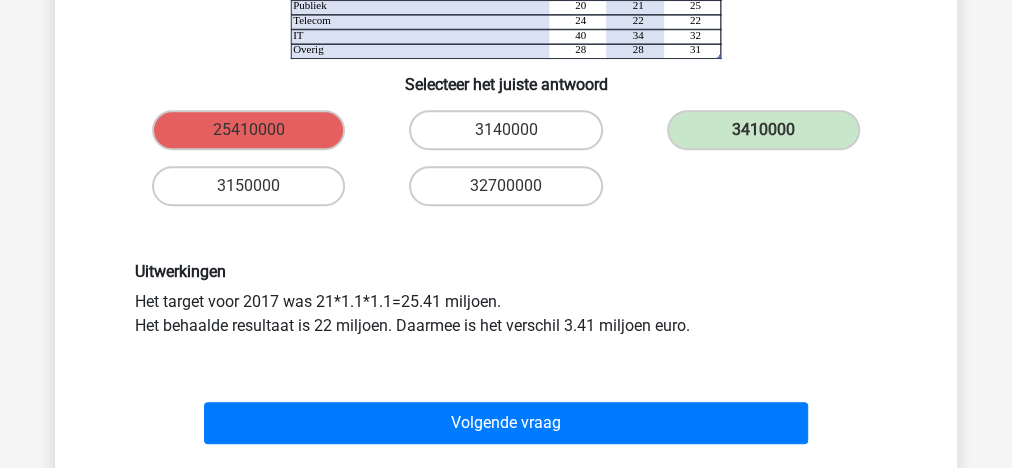 scroll, scrollTop: 480, scrollLeft: 0, axis: vertical 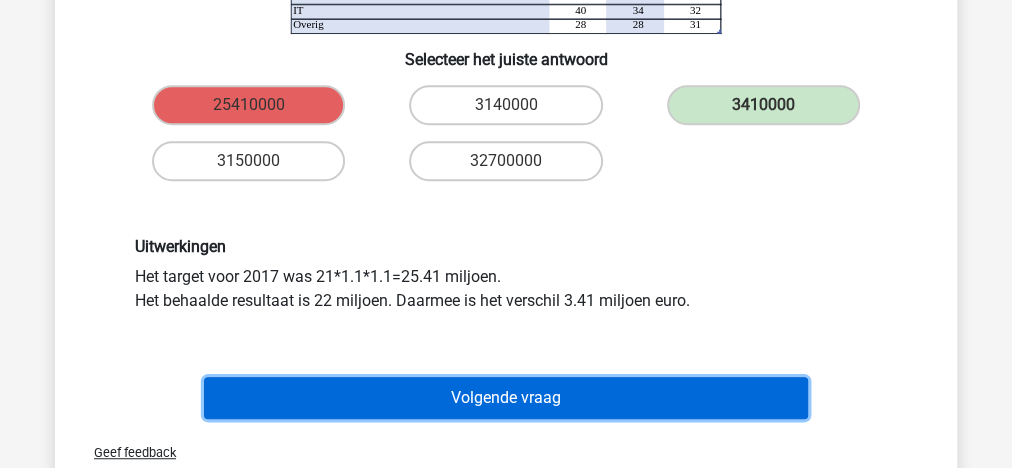 click on "Volgende vraag" at bounding box center [506, 398] 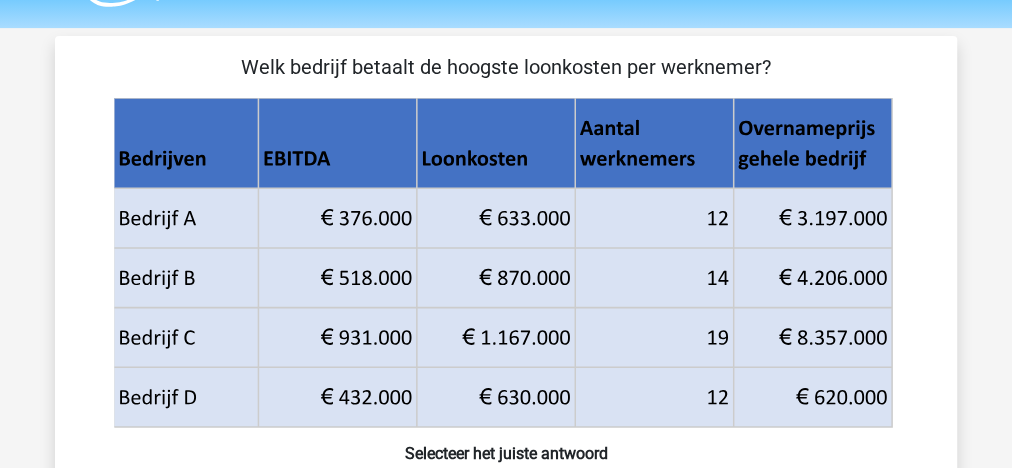 scroll, scrollTop: 80, scrollLeft: 0, axis: vertical 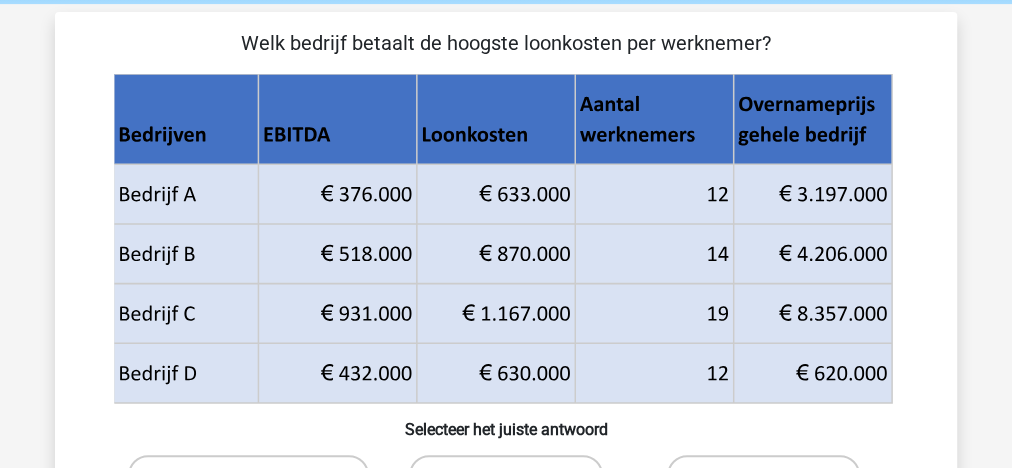 click on "Welk bedrijf betaalt de hoogste loonkosten per werknemer?
Selecteer het juiste antwoord
Dit is niet te bepalen met de gegeven informatie
Bedrijf C" at bounding box center [506, 338] 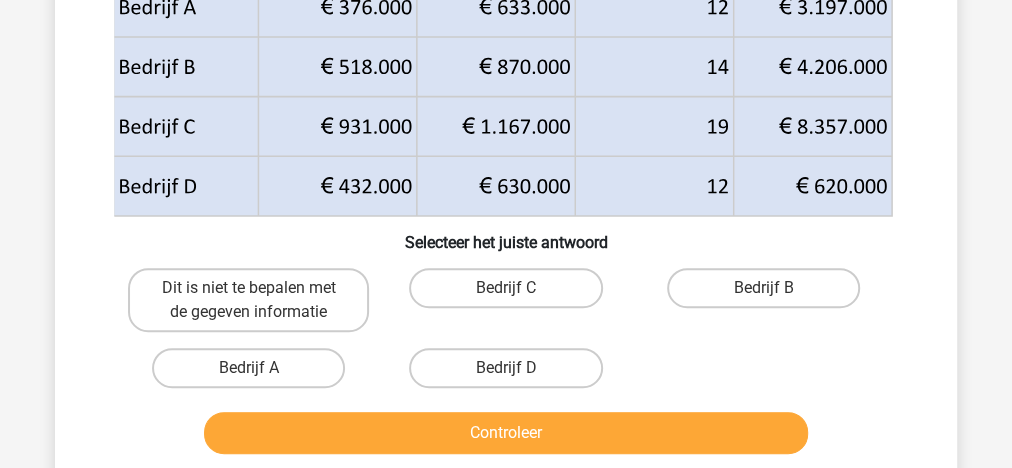 scroll, scrollTop: 320, scrollLeft: 0, axis: vertical 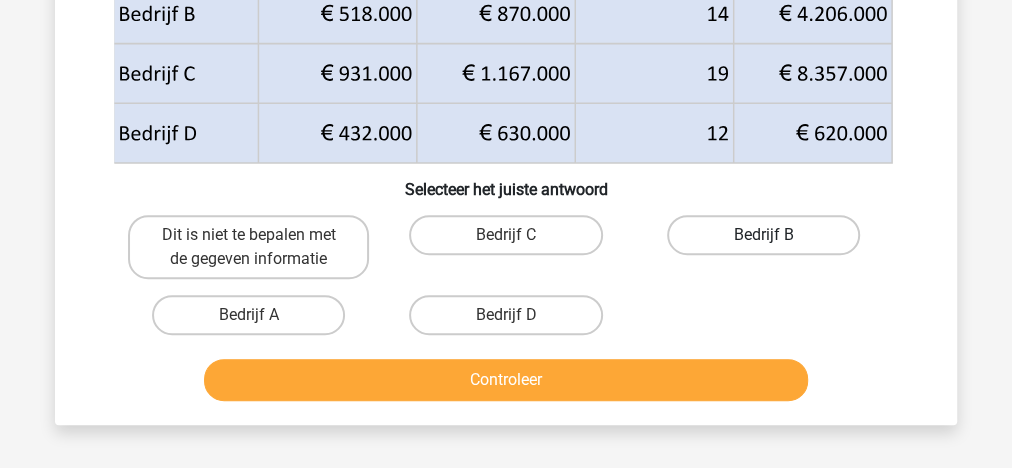 click on "Bedrijf B" at bounding box center (763, 235) 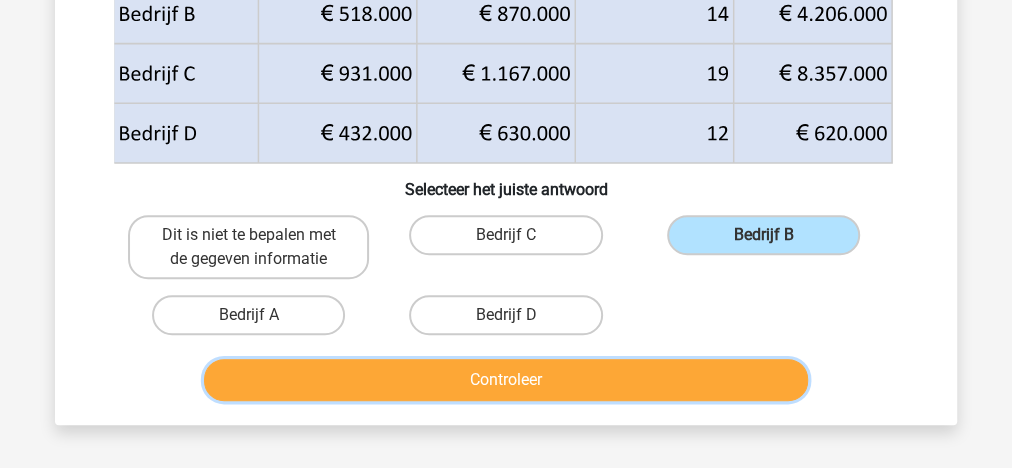 click on "Controleer" at bounding box center (506, 380) 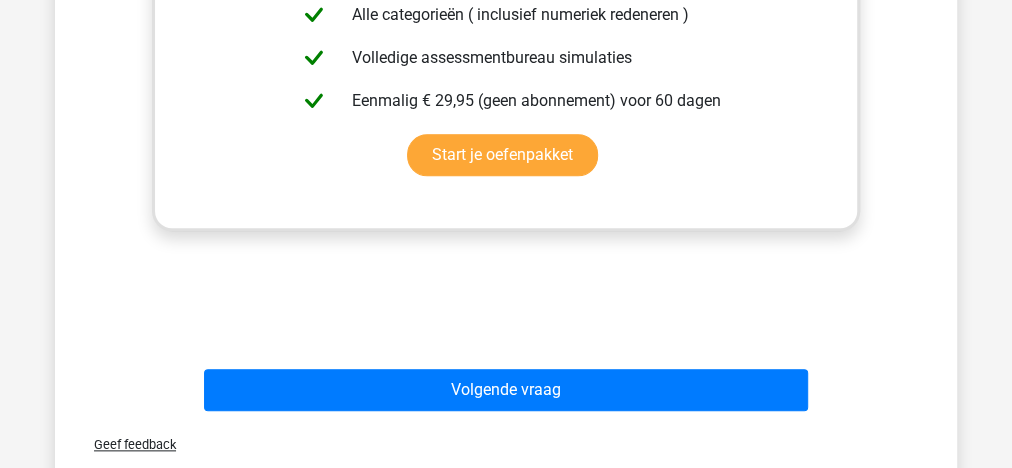 scroll, scrollTop: 1120, scrollLeft: 0, axis: vertical 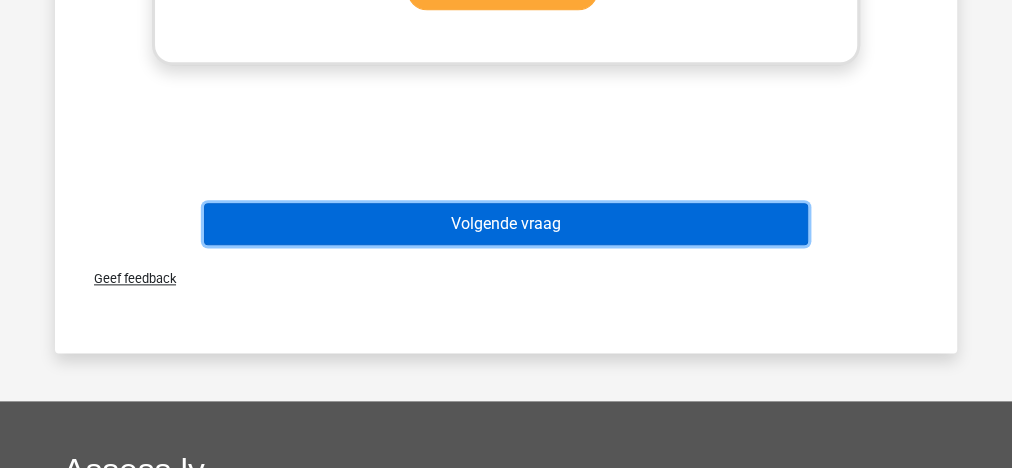 click on "Volgende vraag" at bounding box center (506, 224) 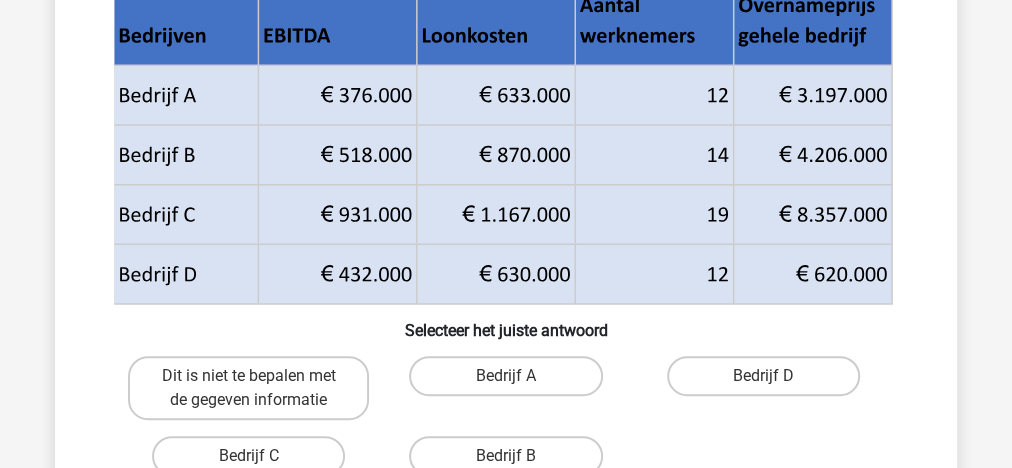 scroll, scrollTop: 332, scrollLeft: 0, axis: vertical 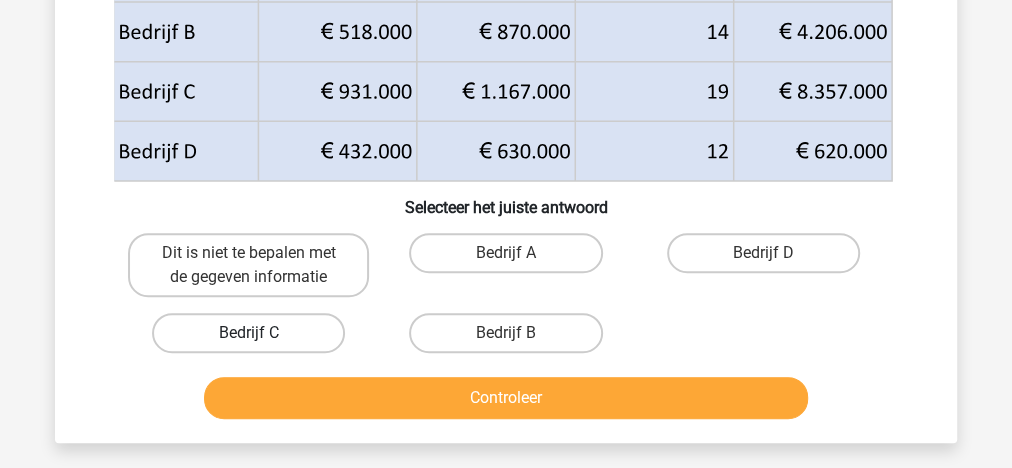 click on "Bedrijf C" at bounding box center [248, 333] 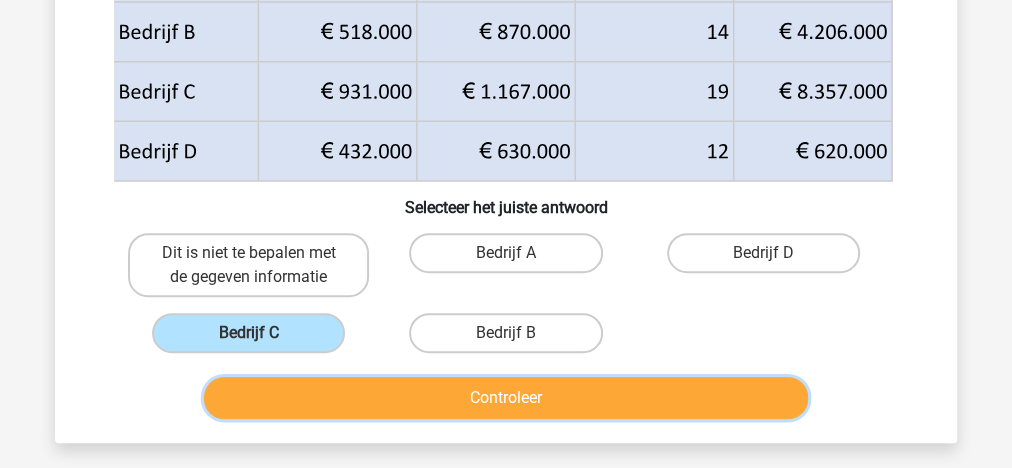 click on "Controleer" at bounding box center [506, 398] 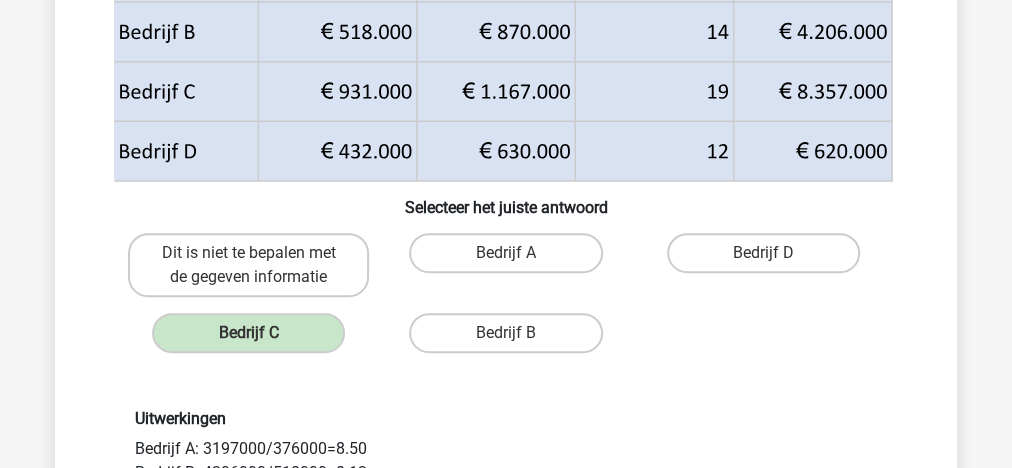 scroll, scrollTop: 572, scrollLeft: 0, axis: vertical 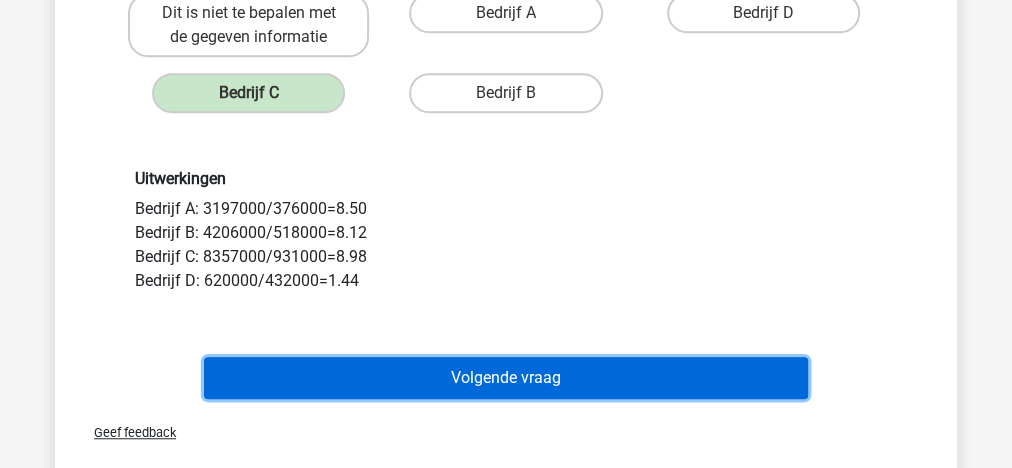 click on "Volgende vraag" at bounding box center [506, 378] 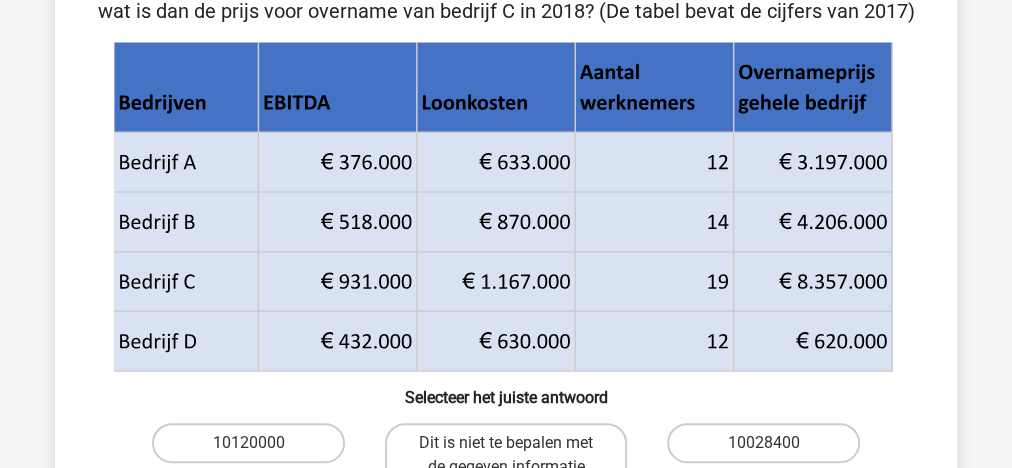 scroll, scrollTop: 332, scrollLeft: 0, axis: vertical 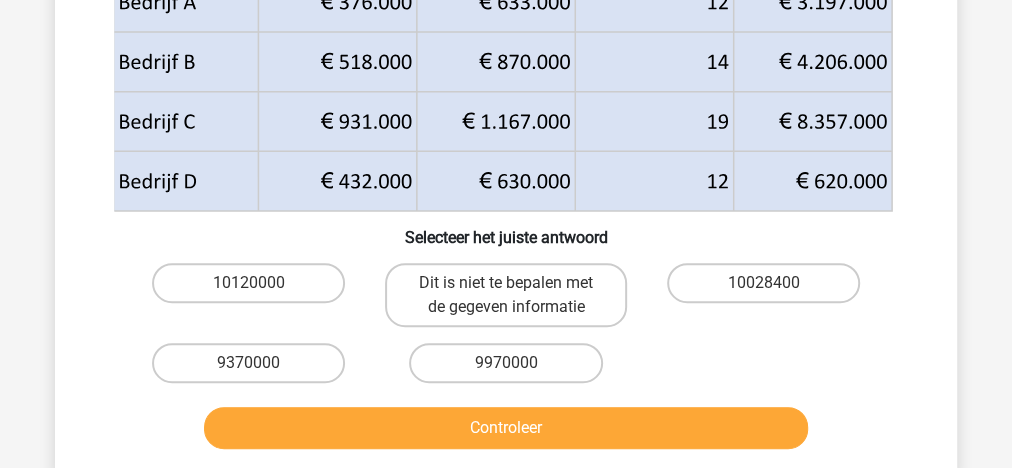 click on "Controleer" at bounding box center [506, 428] 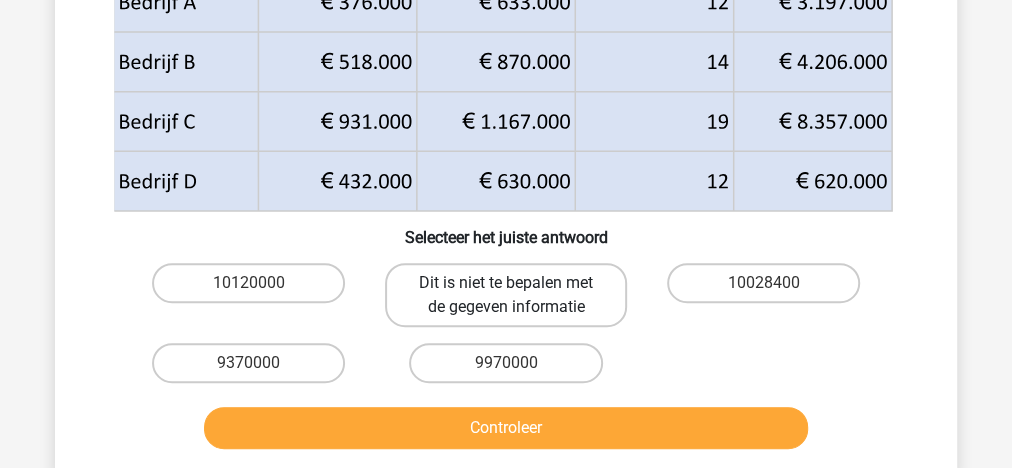 click on "Dit is niet te bepalen met de gegeven informatie" at bounding box center (505, 295) 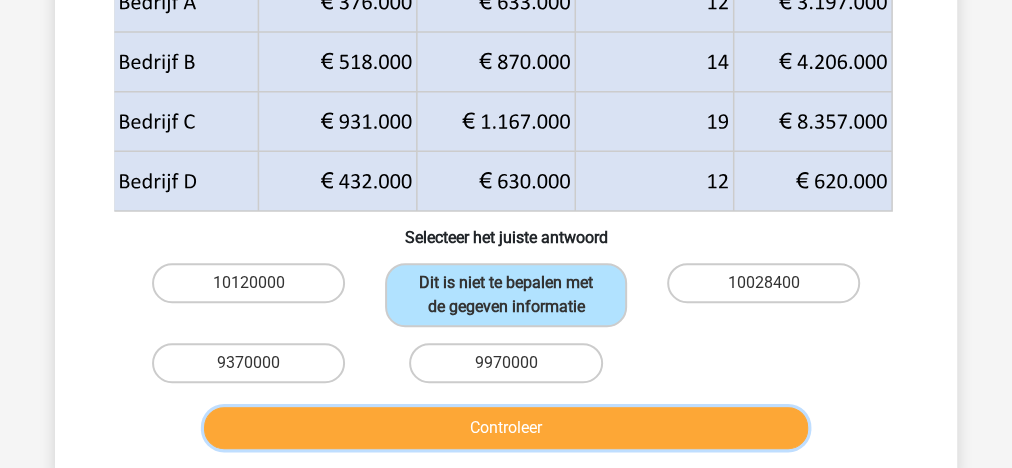 click on "Controleer" at bounding box center [506, 428] 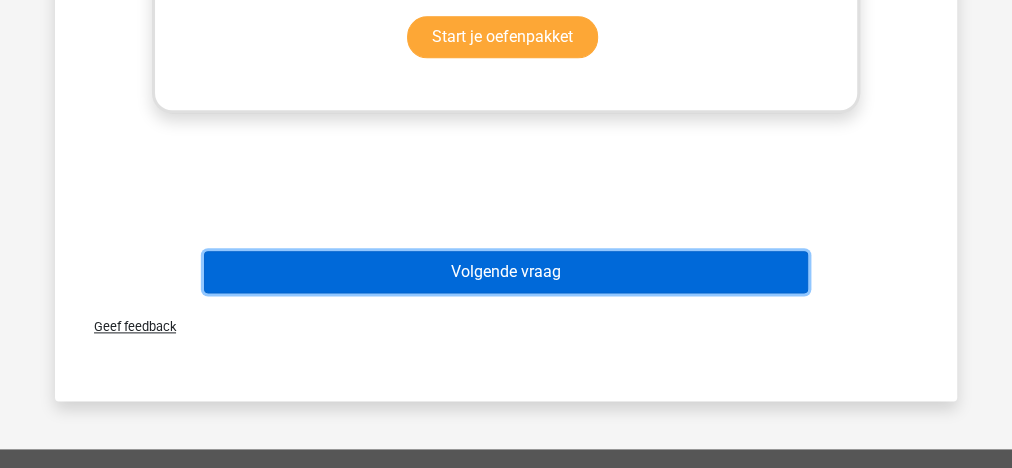 click on "Volgende vraag" at bounding box center [506, 272] 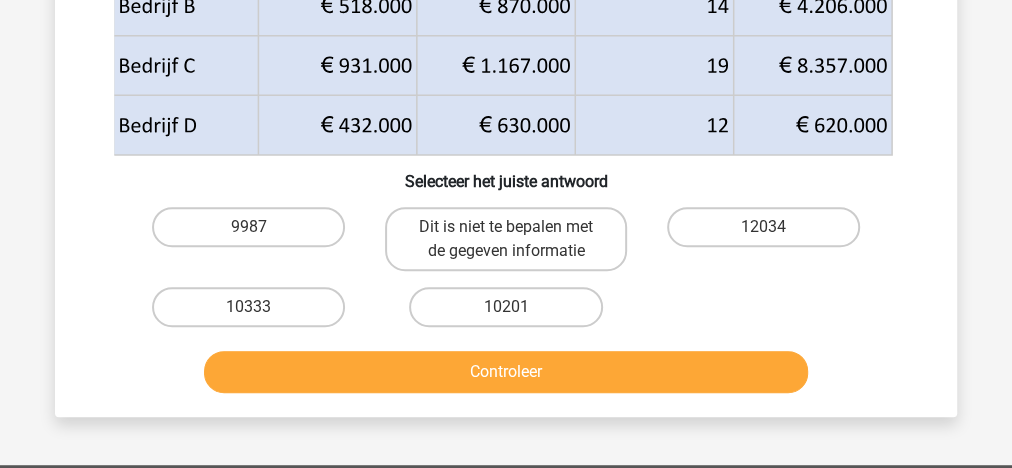 scroll, scrollTop: 412, scrollLeft: 0, axis: vertical 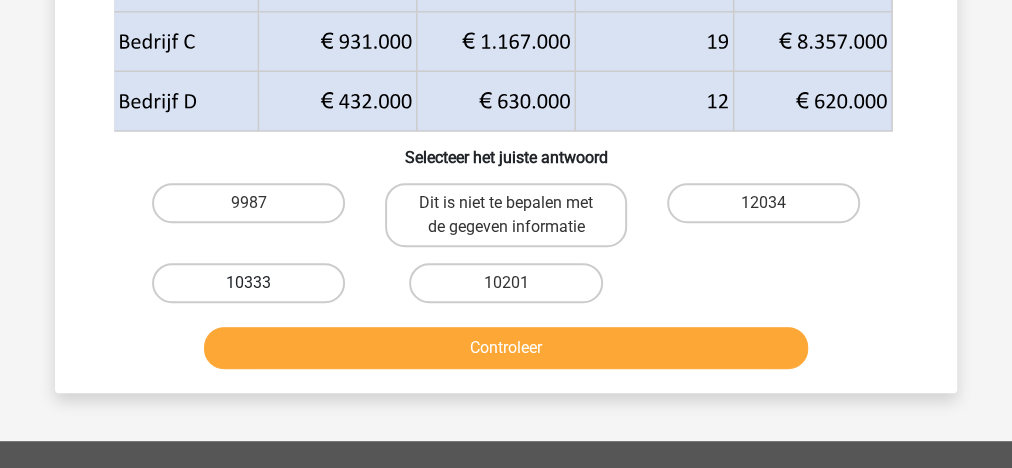click on "10333" at bounding box center [248, 283] 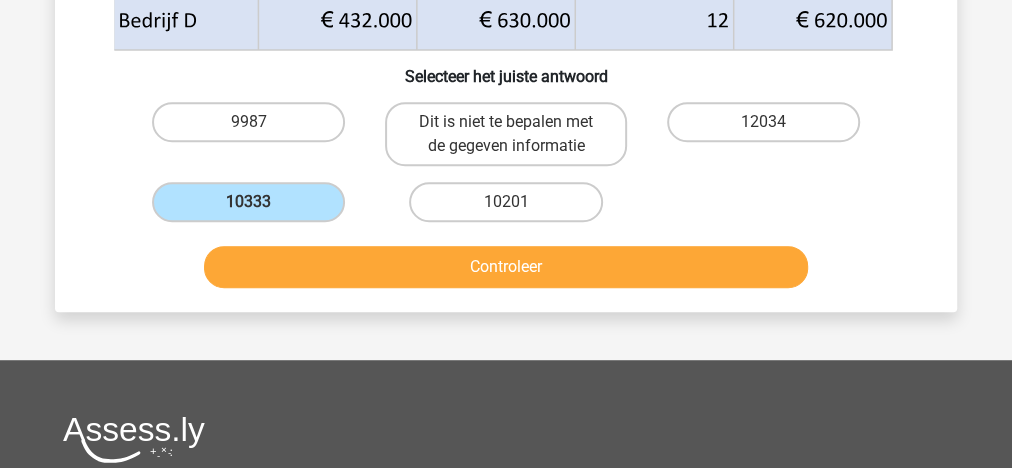 scroll, scrollTop: 572, scrollLeft: 0, axis: vertical 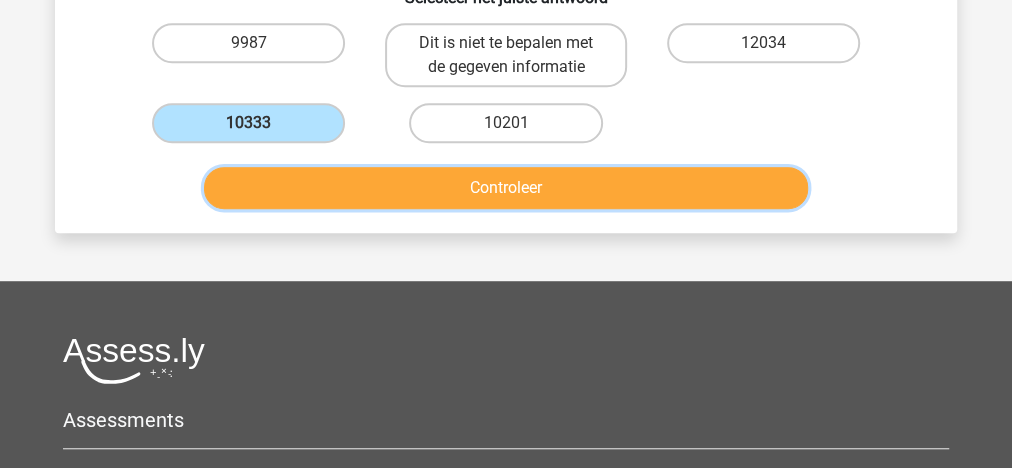 click on "Controleer" at bounding box center (506, 188) 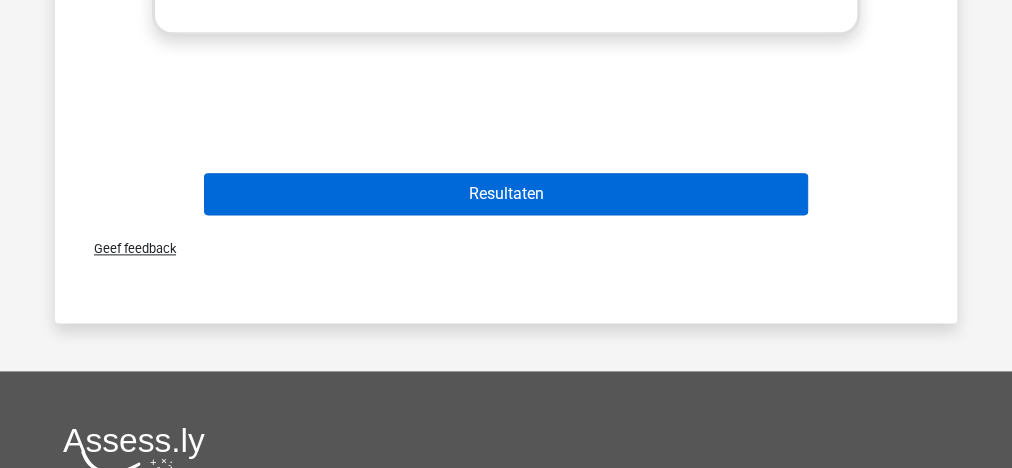 scroll, scrollTop: 1212, scrollLeft: 0, axis: vertical 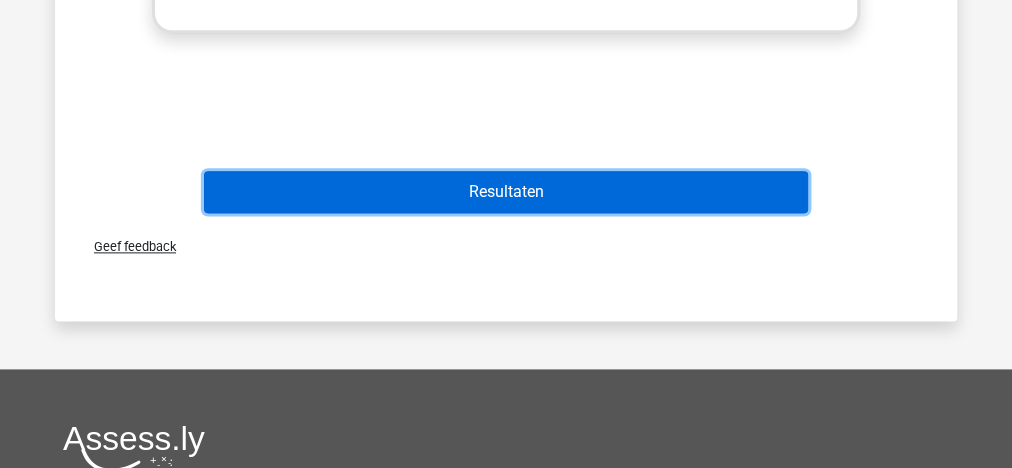 click on "Resultaten" at bounding box center [506, 192] 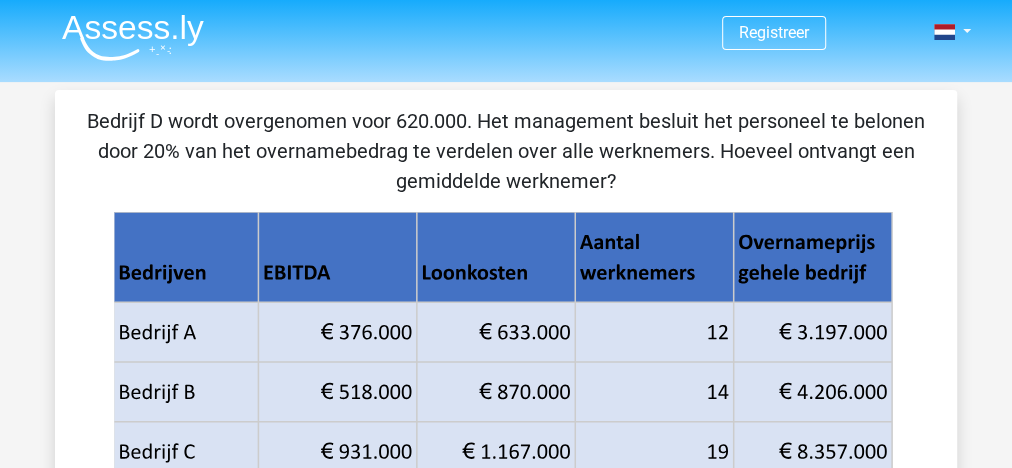 scroll, scrollTop: 0, scrollLeft: 0, axis: both 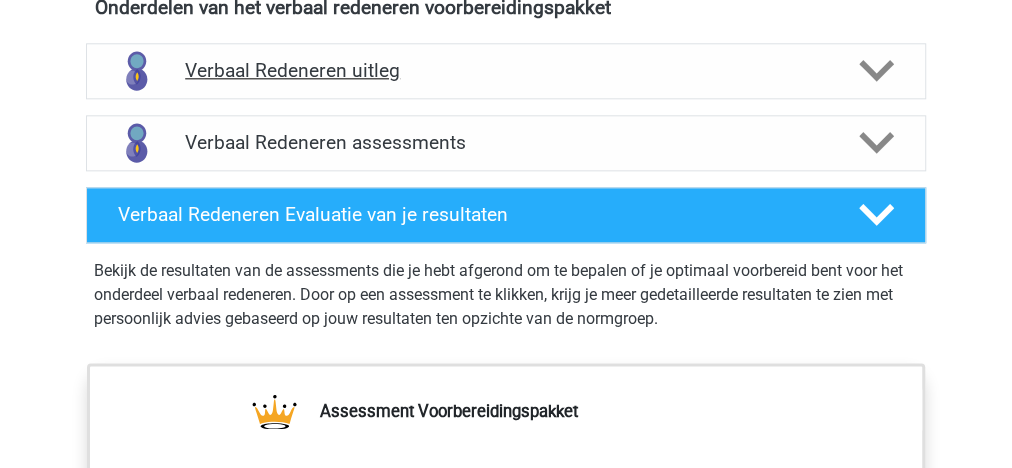 click on "Verbaal Redeneren uitleg" at bounding box center (506, 70) 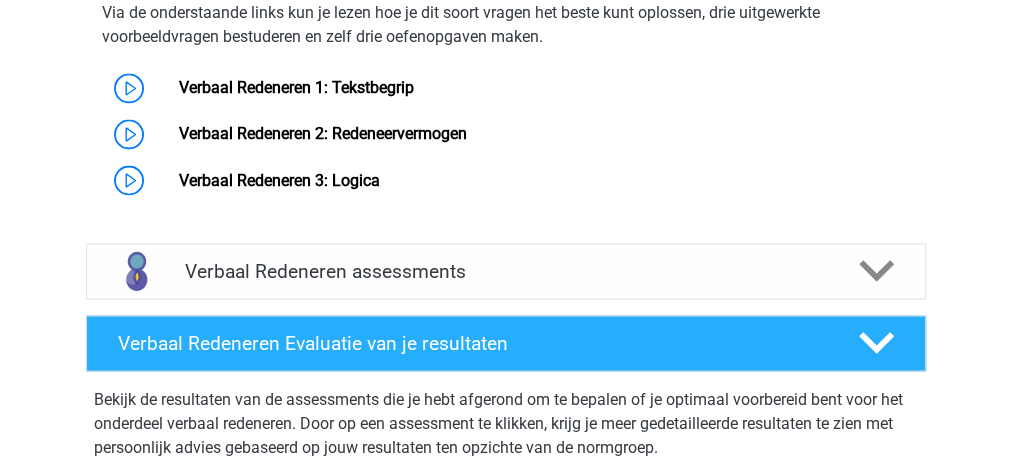scroll, scrollTop: 1600, scrollLeft: 0, axis: vertical 